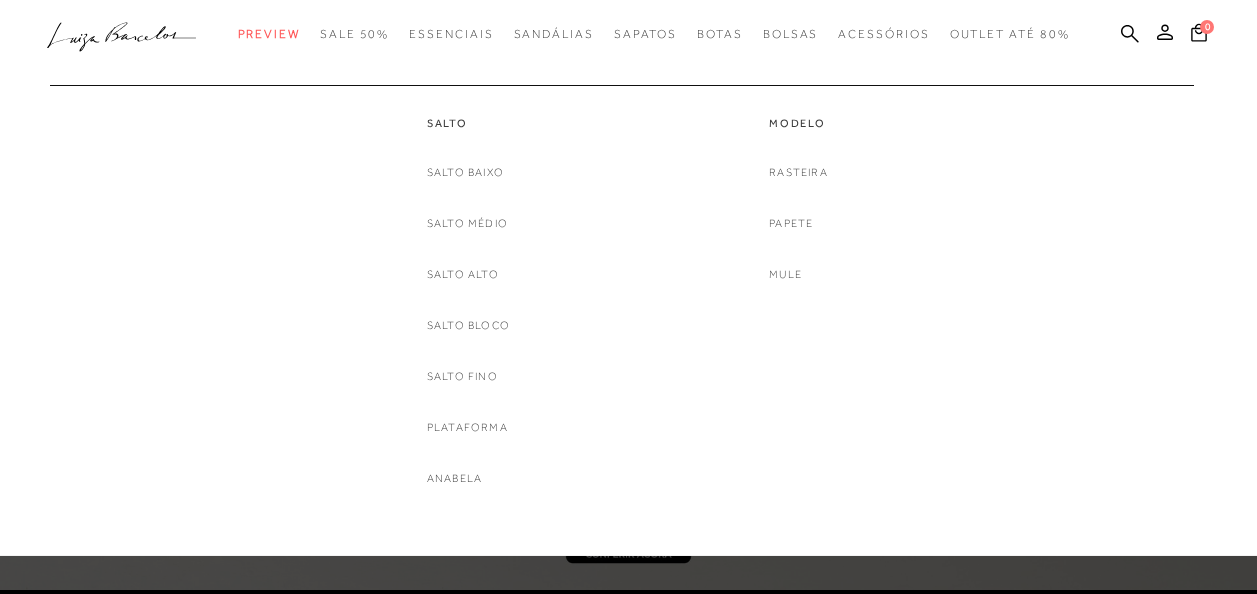 scroll, scrollTop: 0, scrollLeft: 0, axis: both 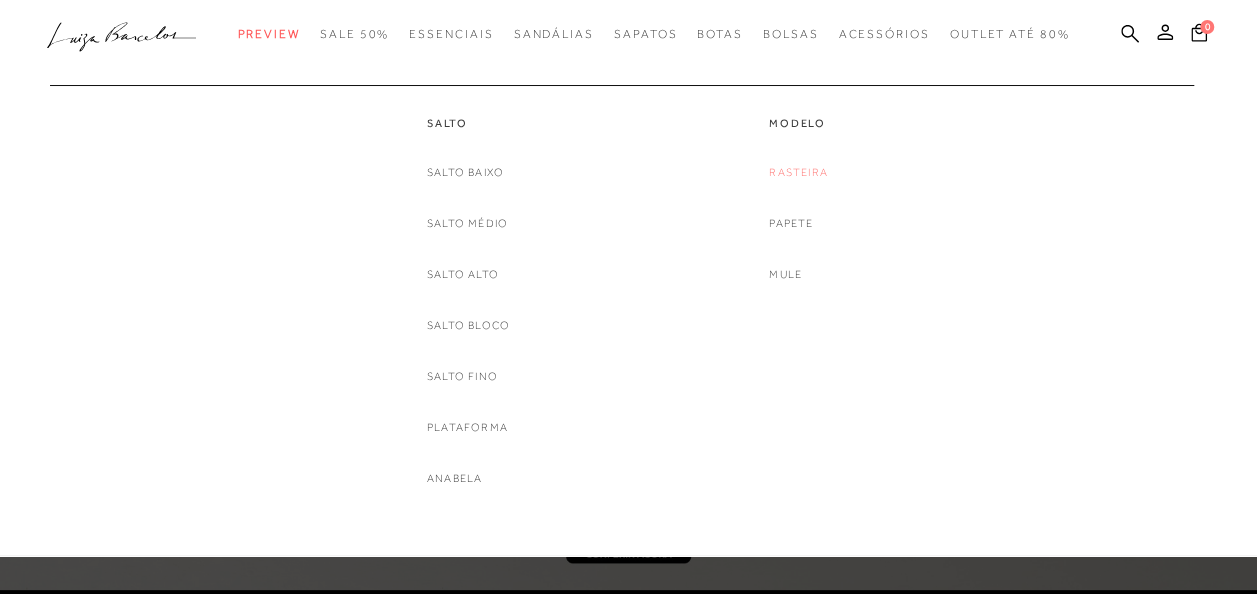 click on "Rasteira" at bounding box center (798, 172) 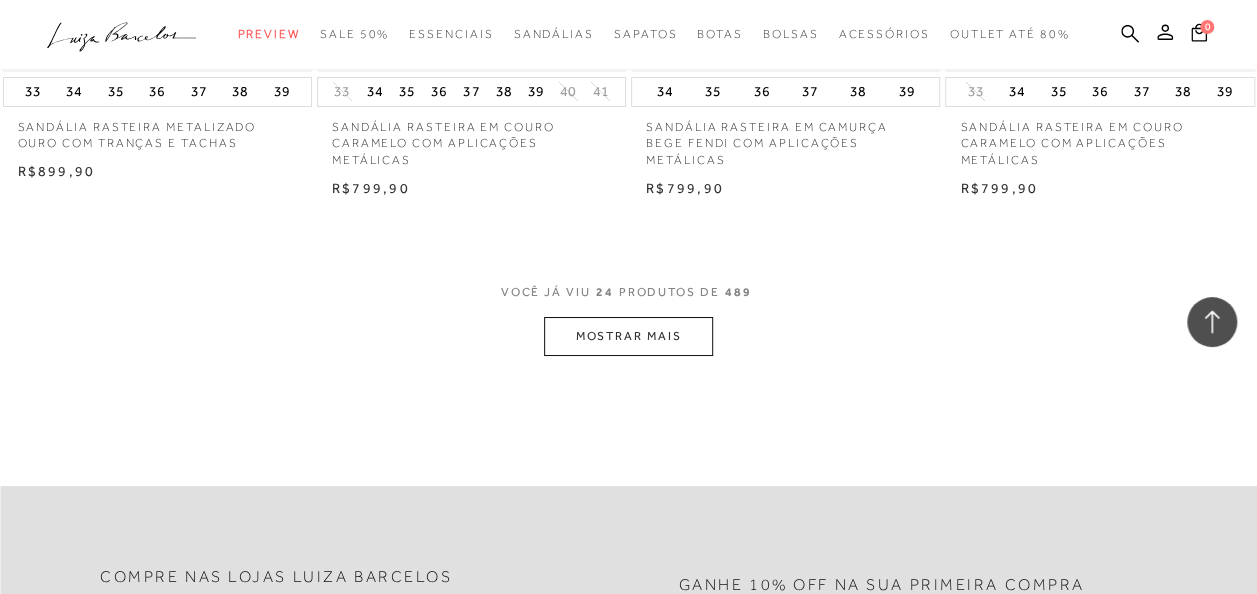 scroll, scrollTop: 3587, scrollLeft: 0, axis: vertical 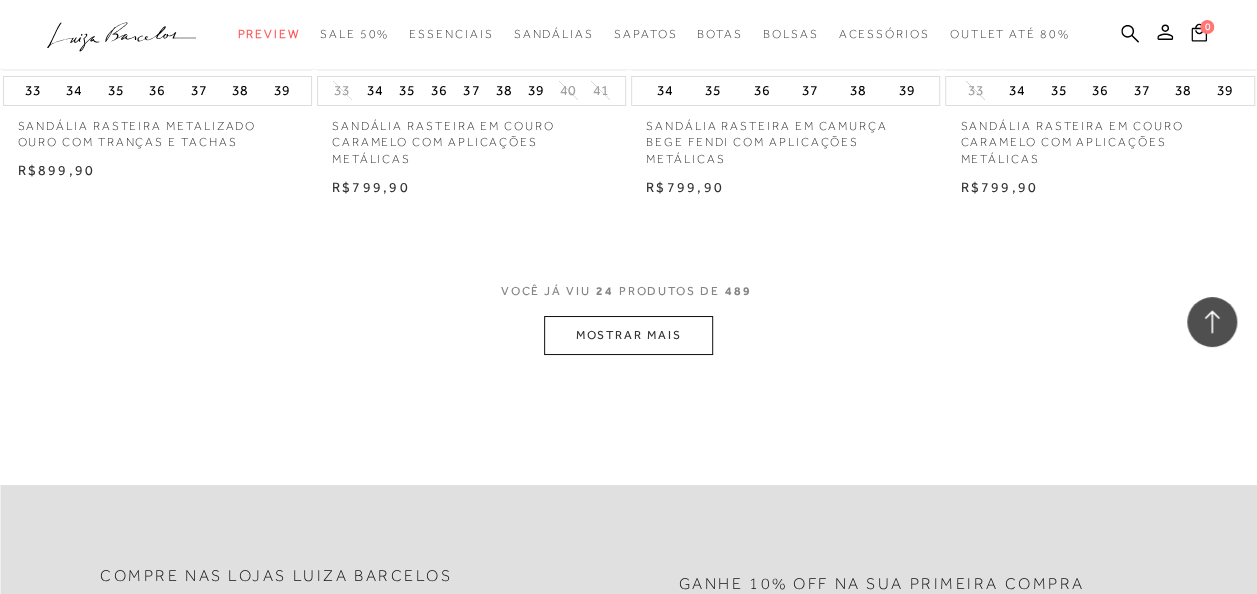 click on "MOSTRAR MAIS" at bounding box center (628, 335) 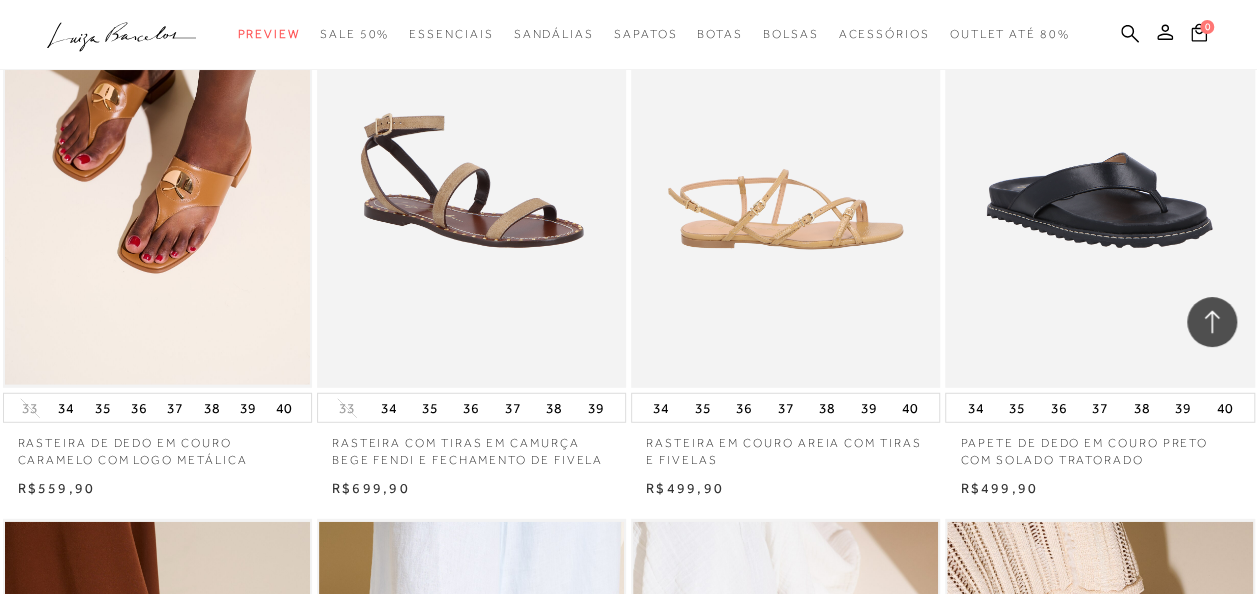 scroll, scrollTop: 6296, scrollLeft: 0, axis: vertical 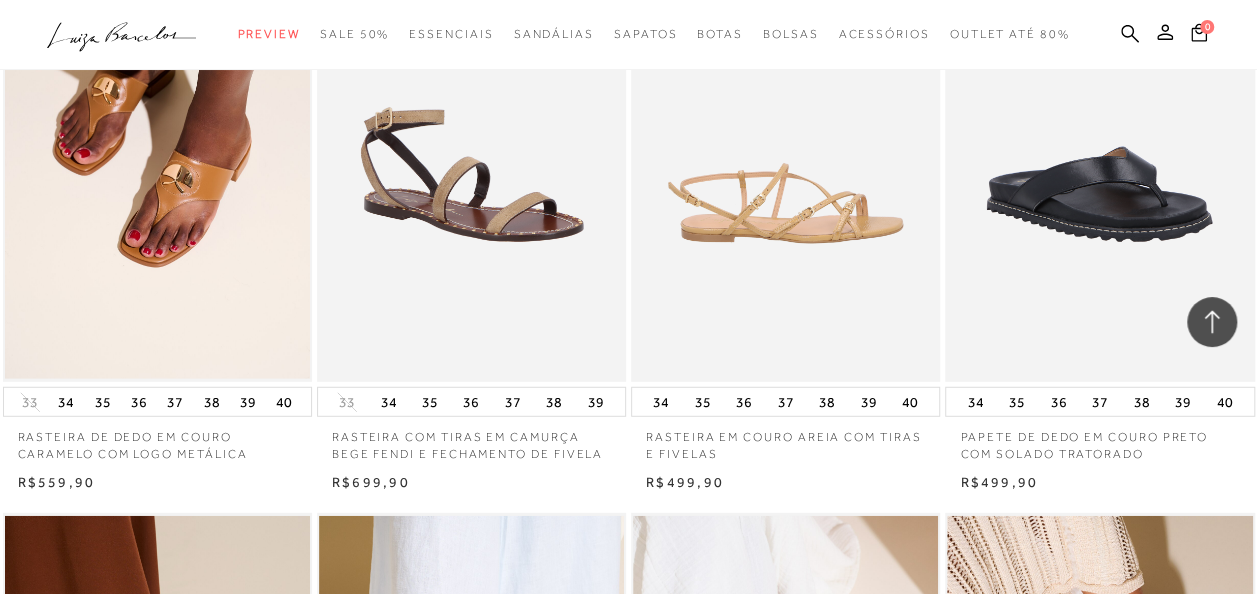click at bounding box center [786, 151] 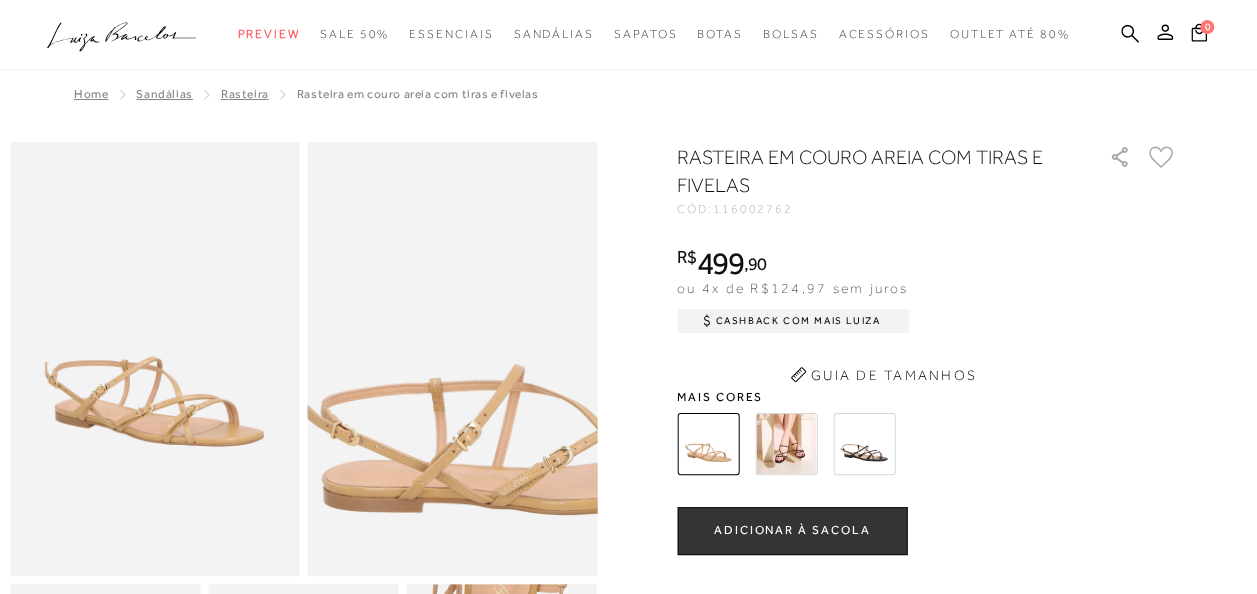scroll, scrollTop: 110, scrollLeft: 0, axis: vertical 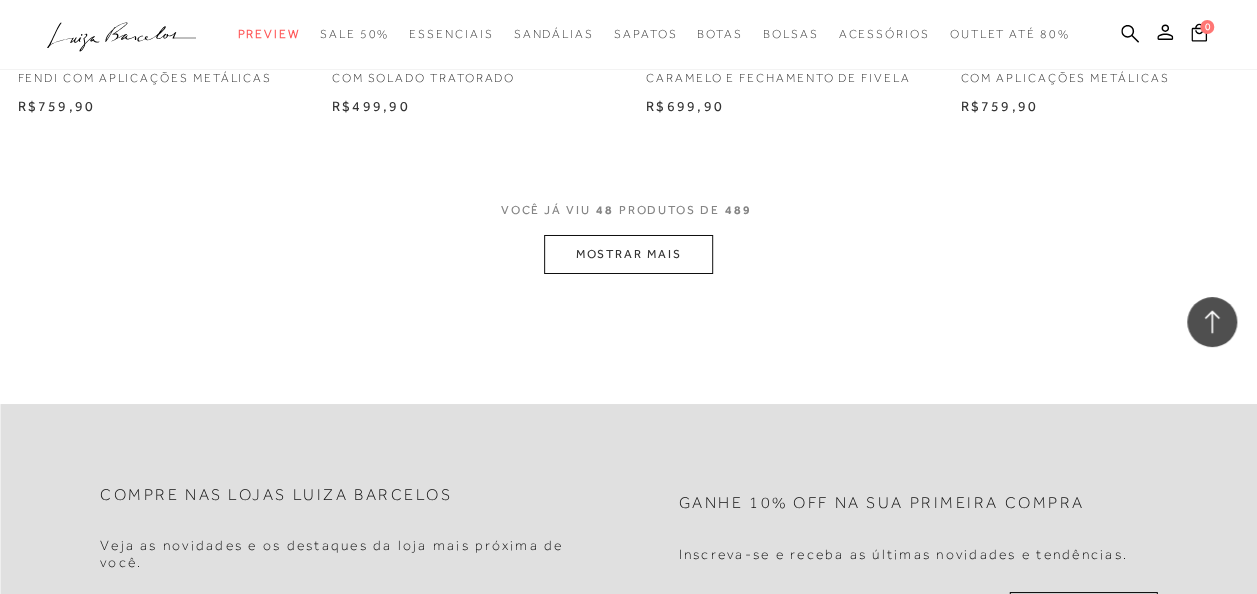 click on "Home
Categoria
SANDÁLIAS
Rasteira
Rasteira
48 de 489 itens
Ordenar
Ordenar por
Padrão
Lançamentos Estoque" at bounding box center (628, -3422) 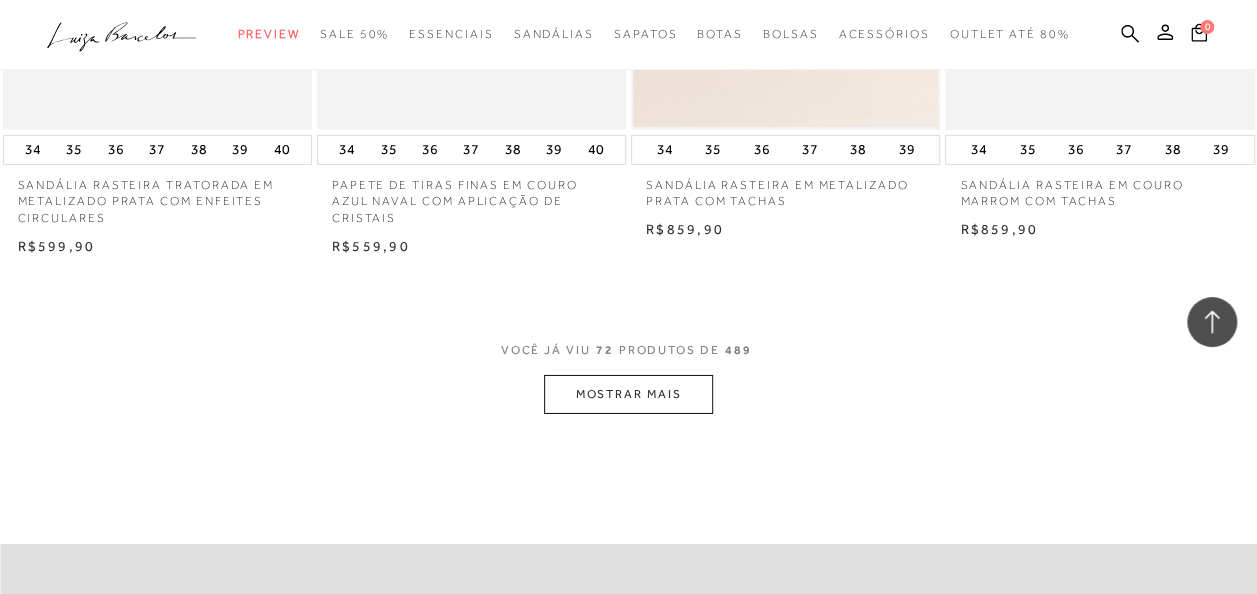 scroll, scrollTop: 10726, scrollLeft: 0, axis: vertical 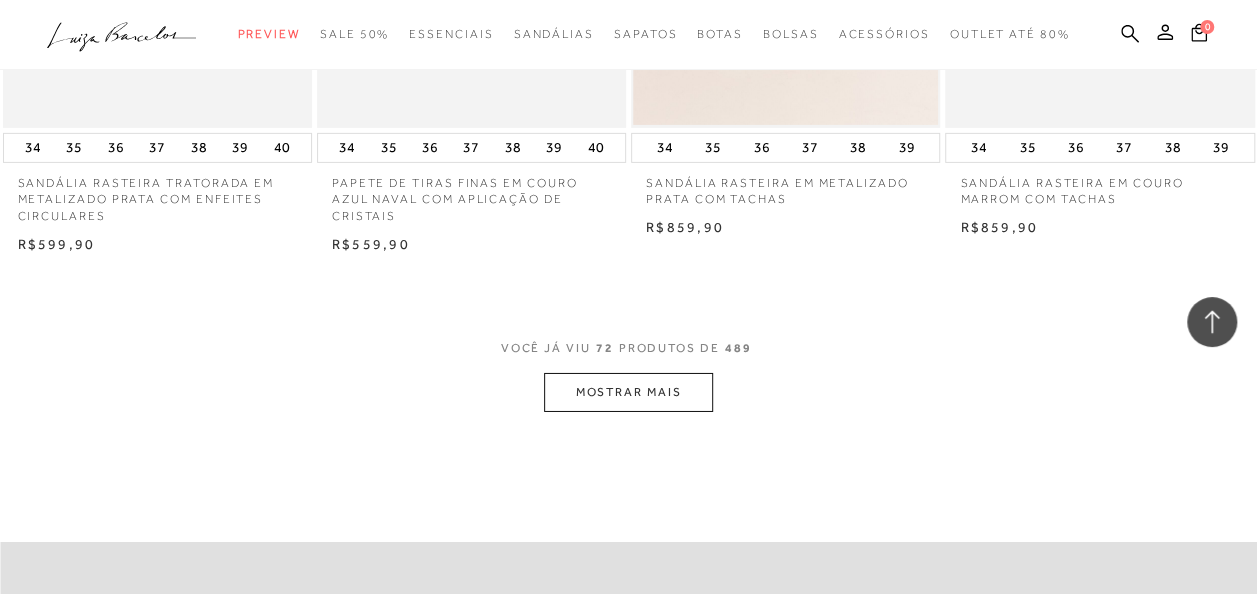 click on "MOSTRAR MAIS" at bounding box center (628, 392) 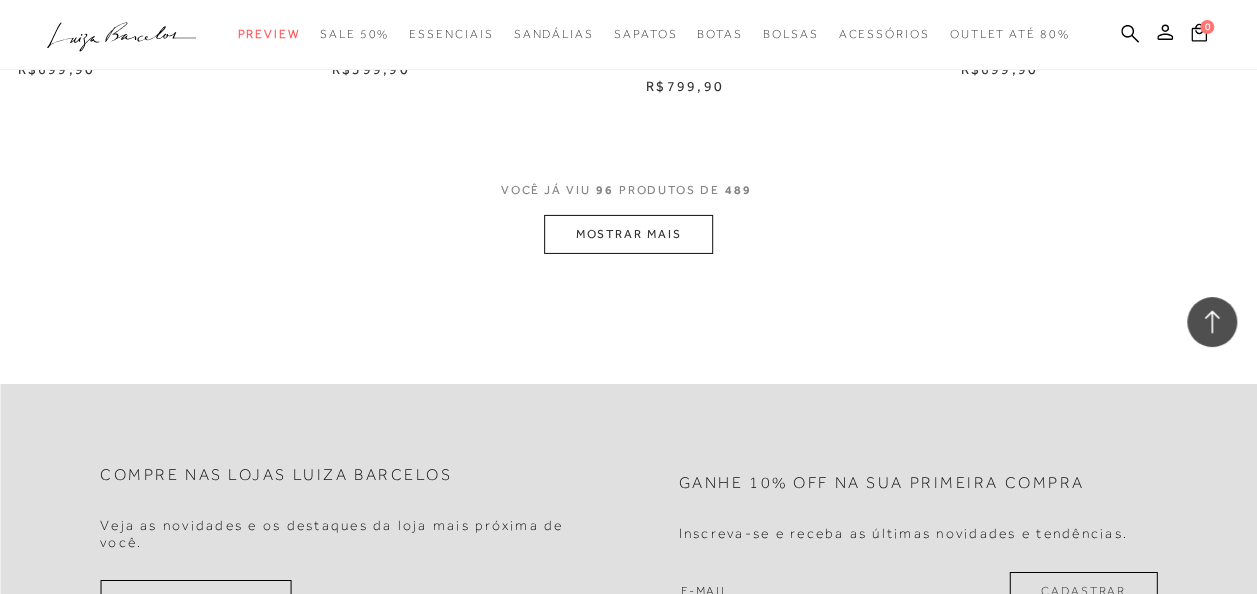 scroll, scrollTop: 14523, scrollLeft: 0, axis: vertical 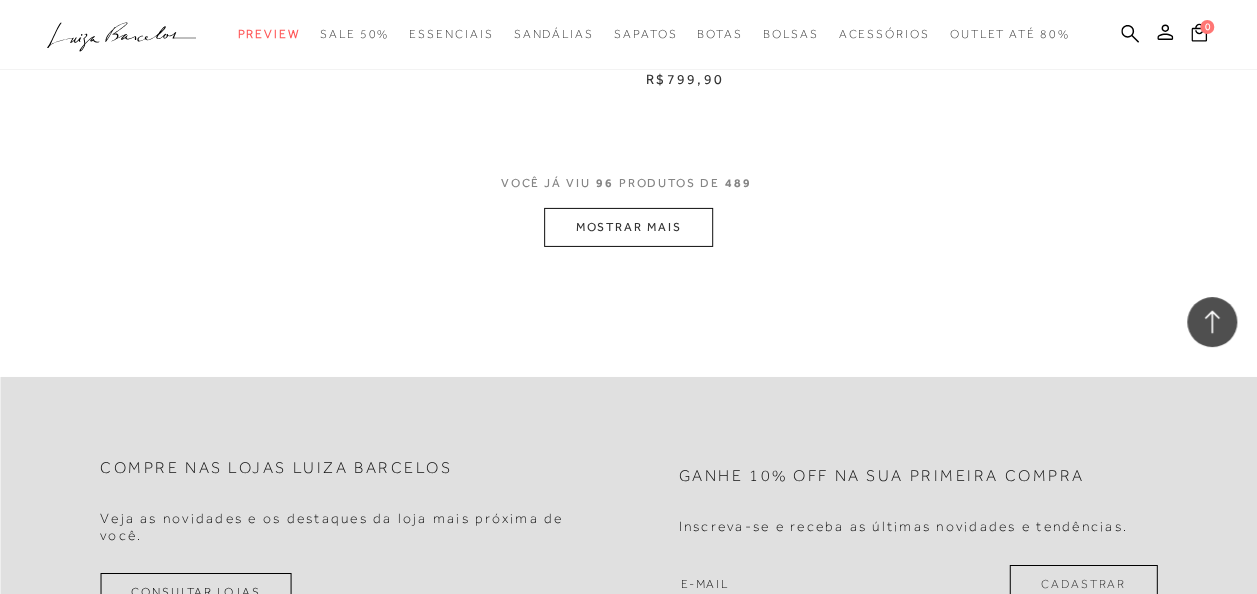 click on "MOSTRAR MAIS" at bounding box center [628, 227] 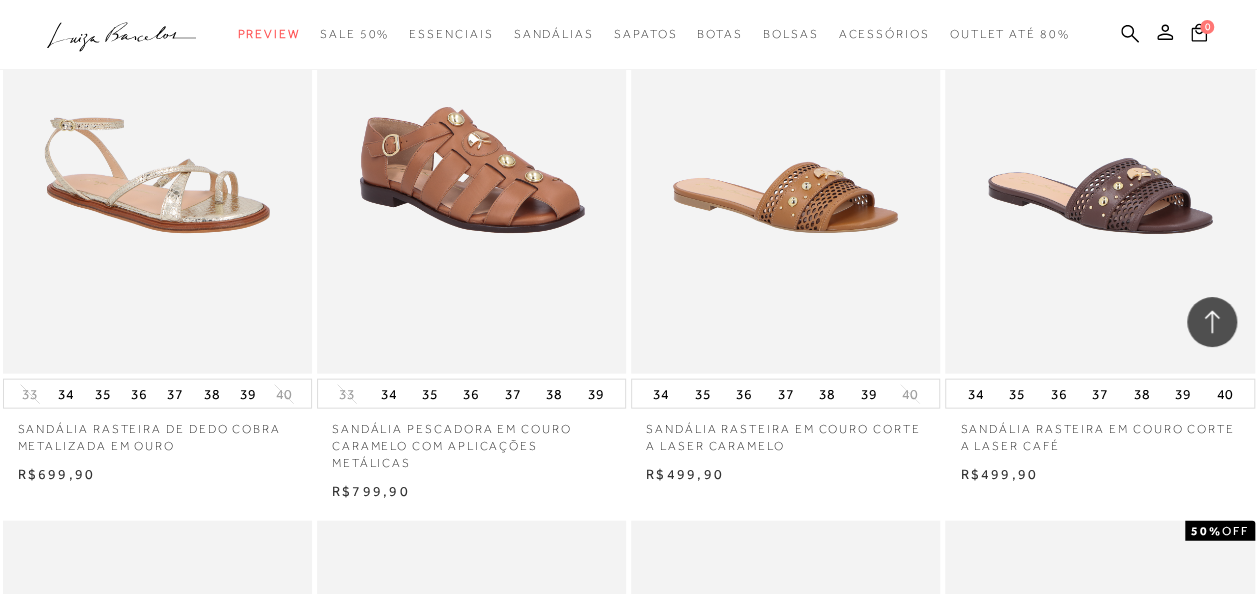 scroll, scrollTop: 17075, scrollLeft: 0, axis: vertical 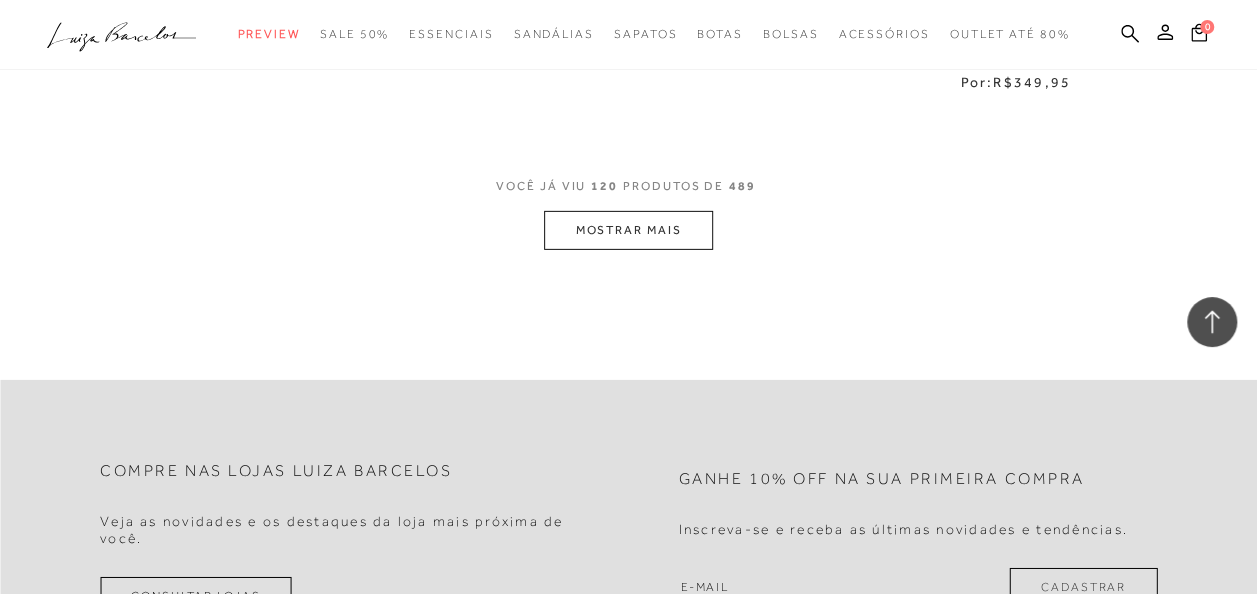 click on "MOSTRAR MAIS" at bounding box center (628, 230) 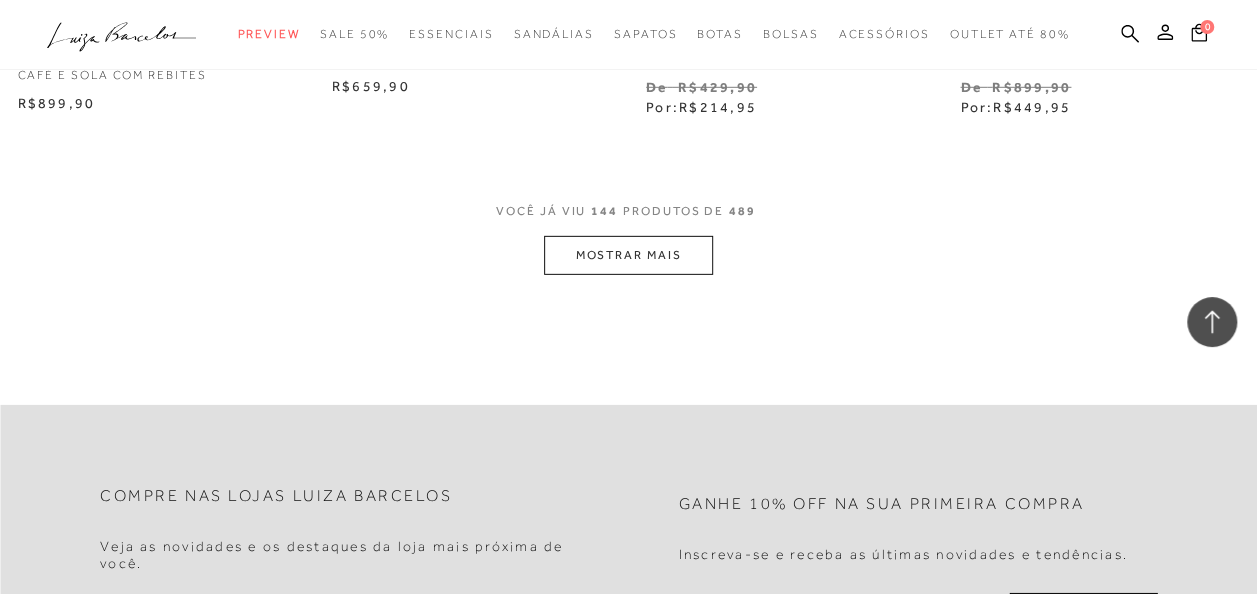 scroll, scrollTop: 21813, scrollLeft: 0, axis: vertical 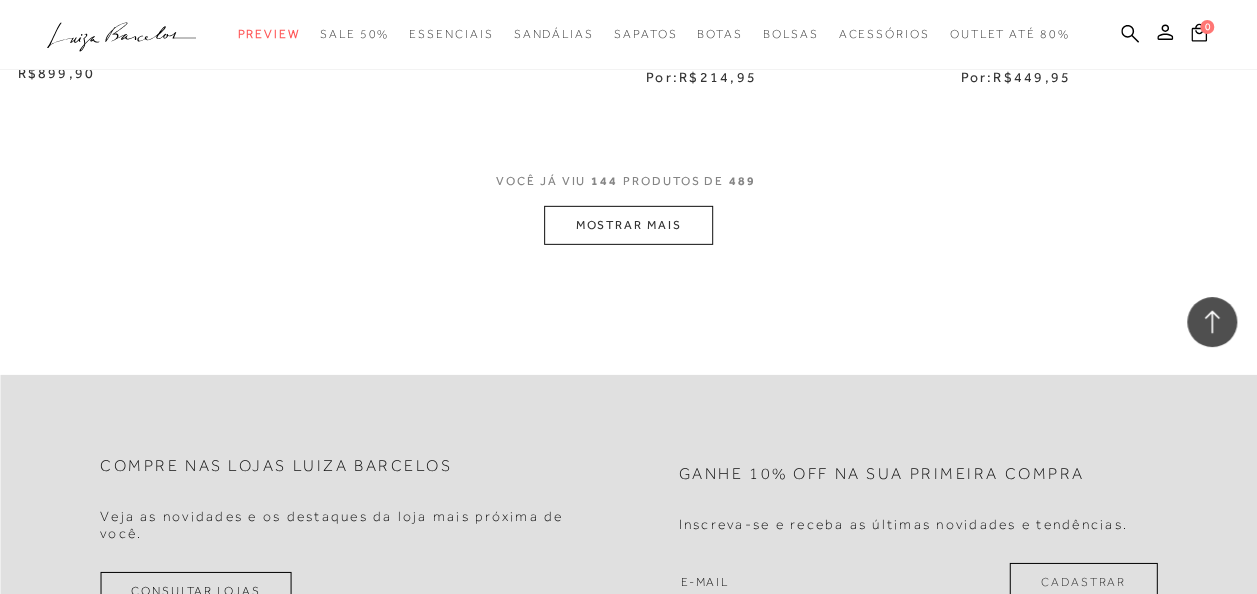 click on "MOSTRAR MAIS" at bounding box center [628, 225] 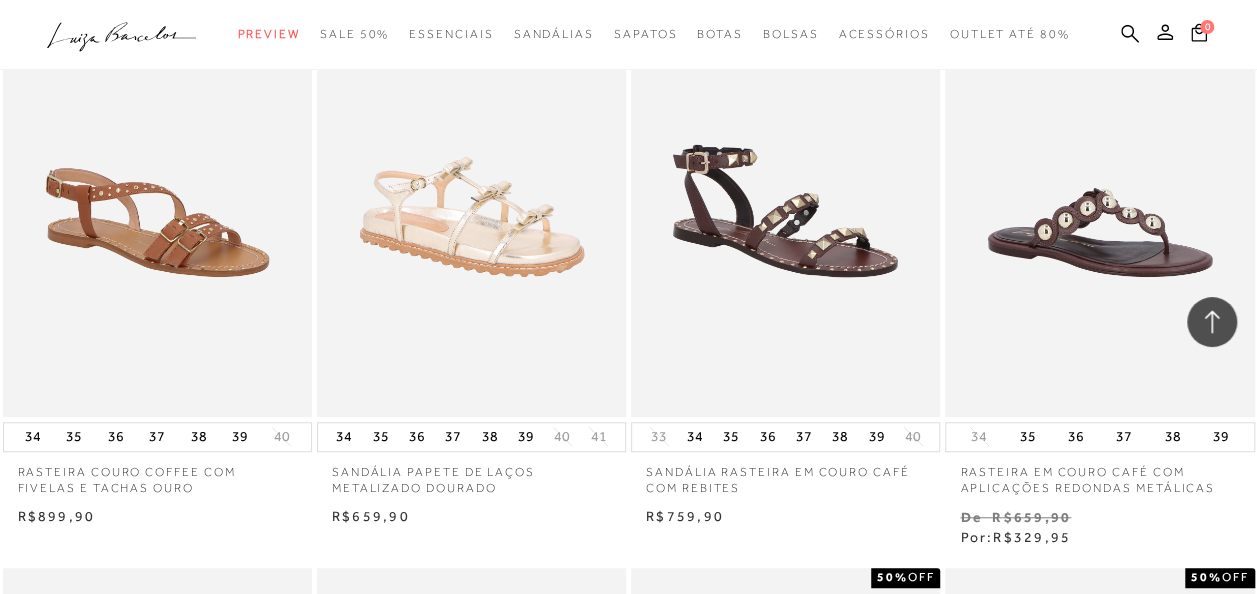 scroll, scrollTop: 23198, scrollLeft: 0, axis: vertical 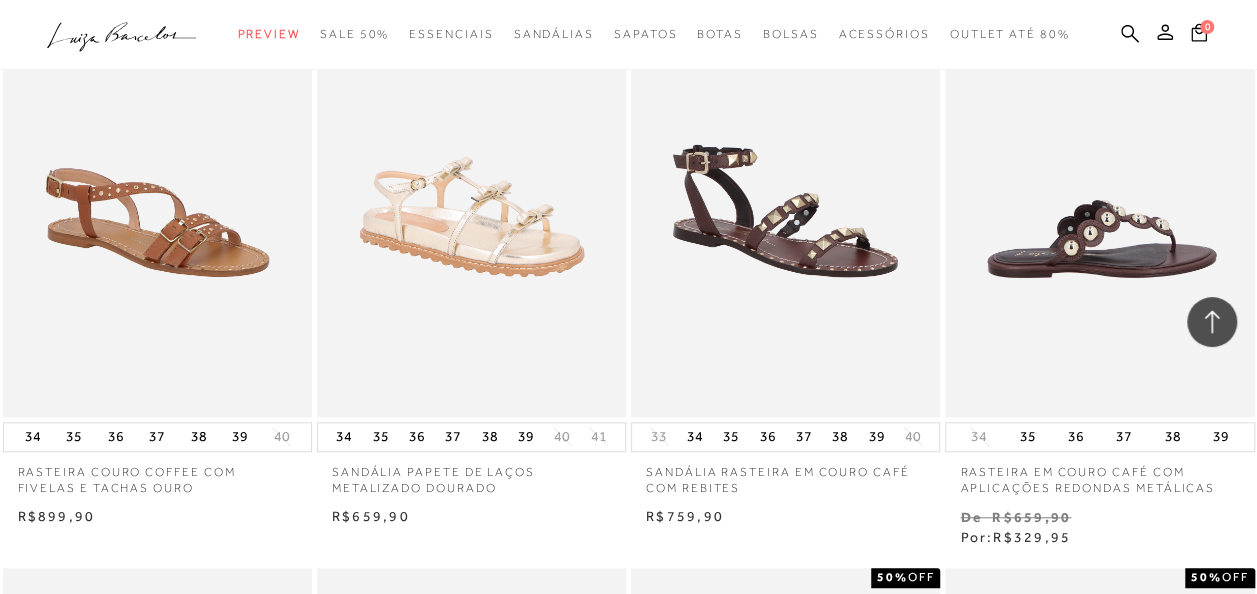 click at bounding box center [1100, 185] 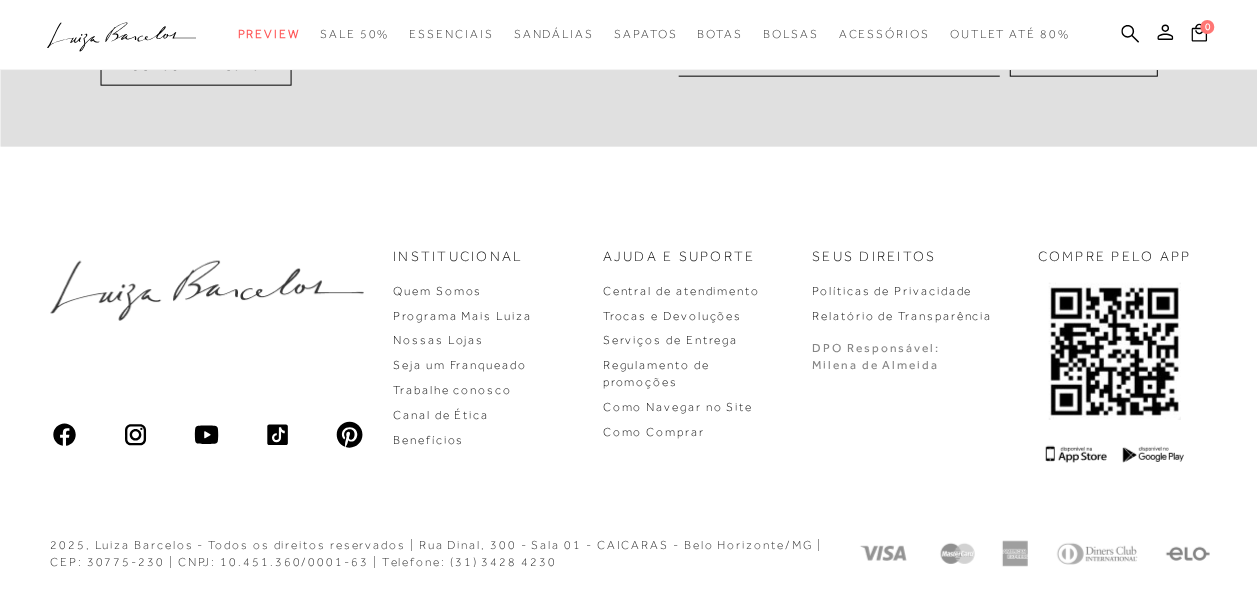 scroll, scrollTop: 0, scrollLeft: 0, axis: both 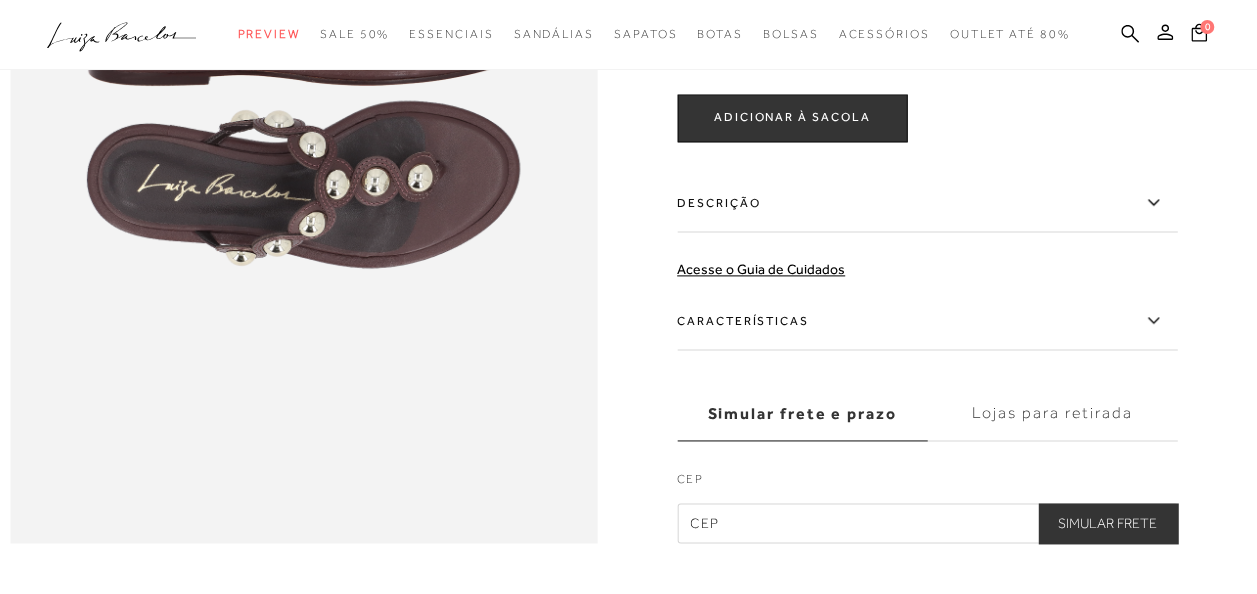click on "Características" at bounding box center [927, 321] 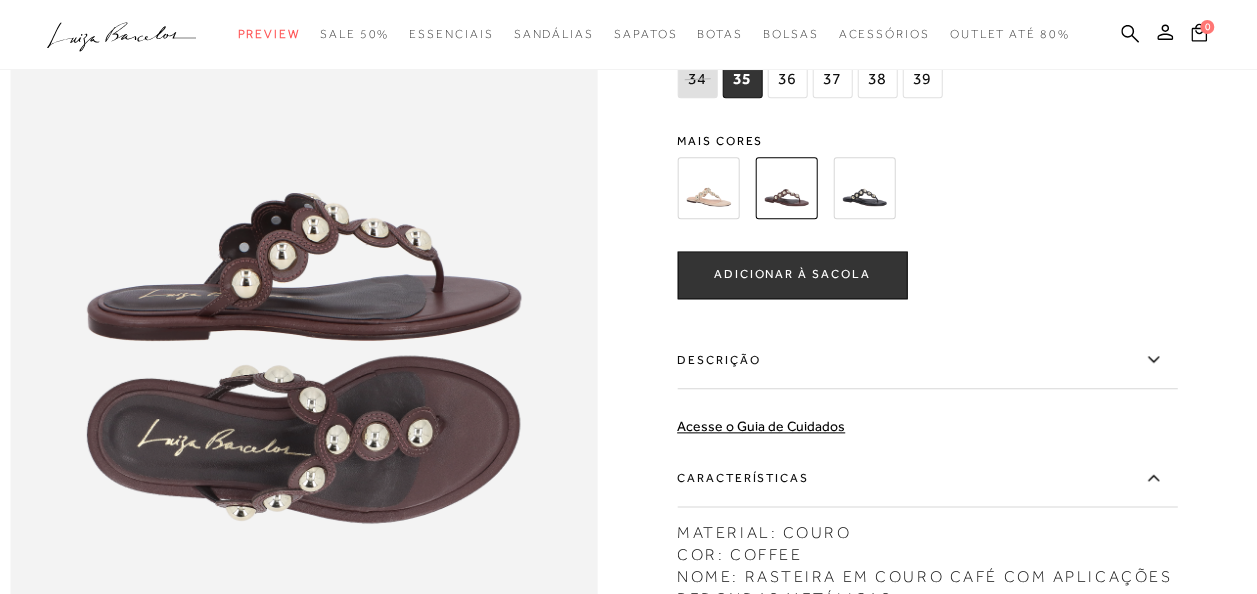 scroll, scrollTop: 958, scrollLeft: 0, axis: vertical 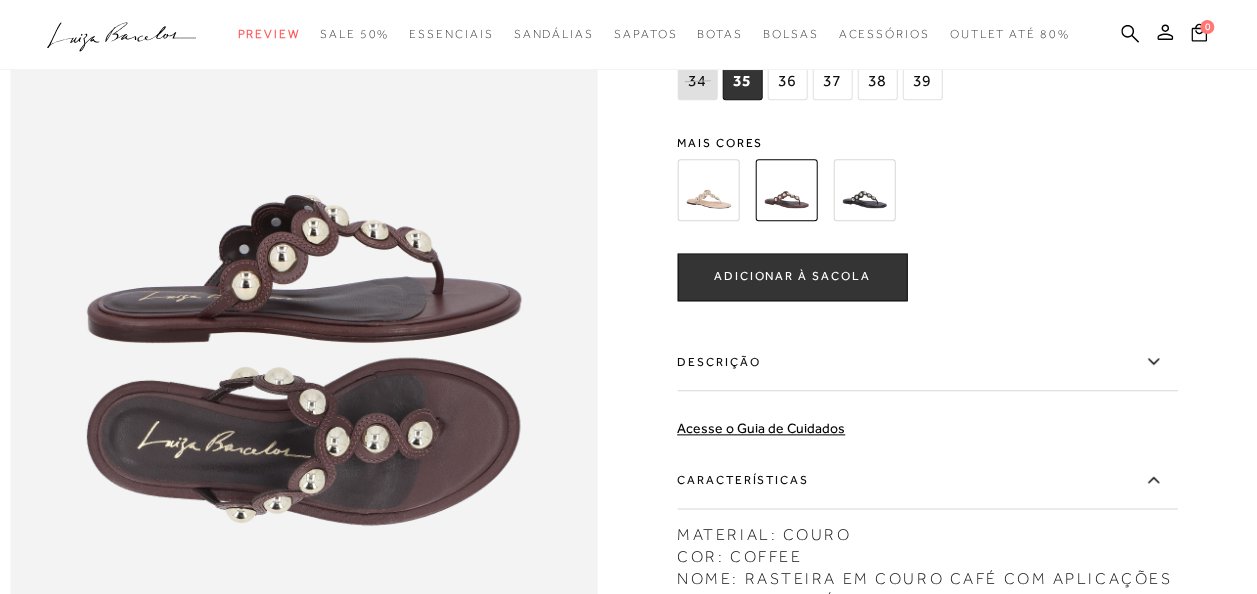 click at bounding box center [708, 190] 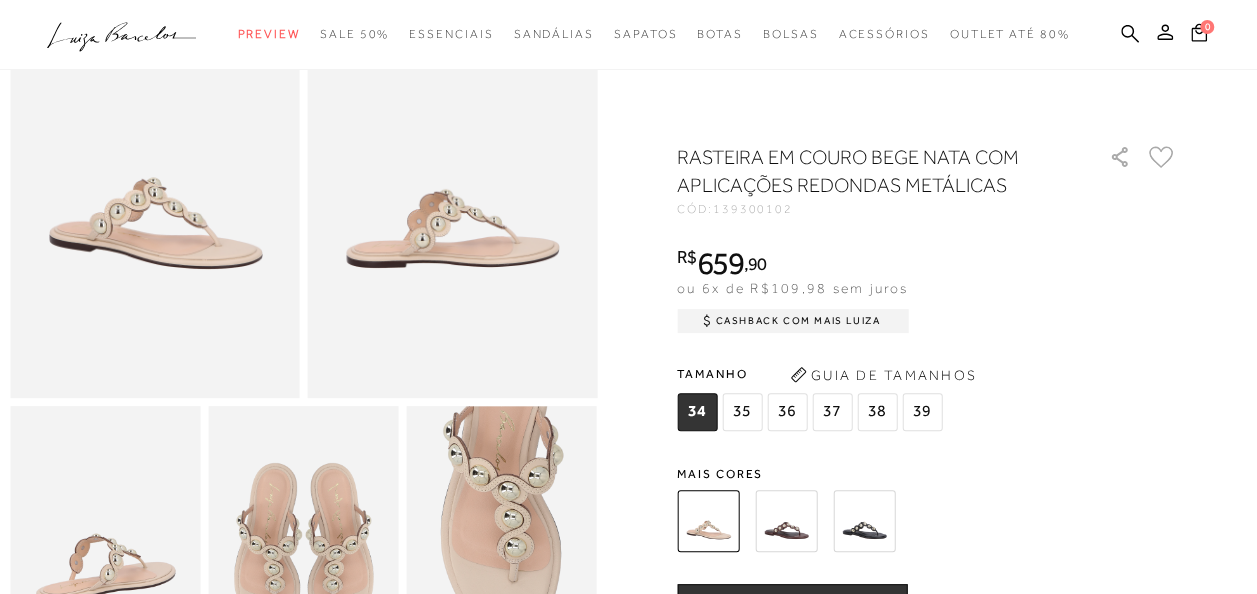 scroll, scrollTop: 0, scrollLeft: 0, axis: both 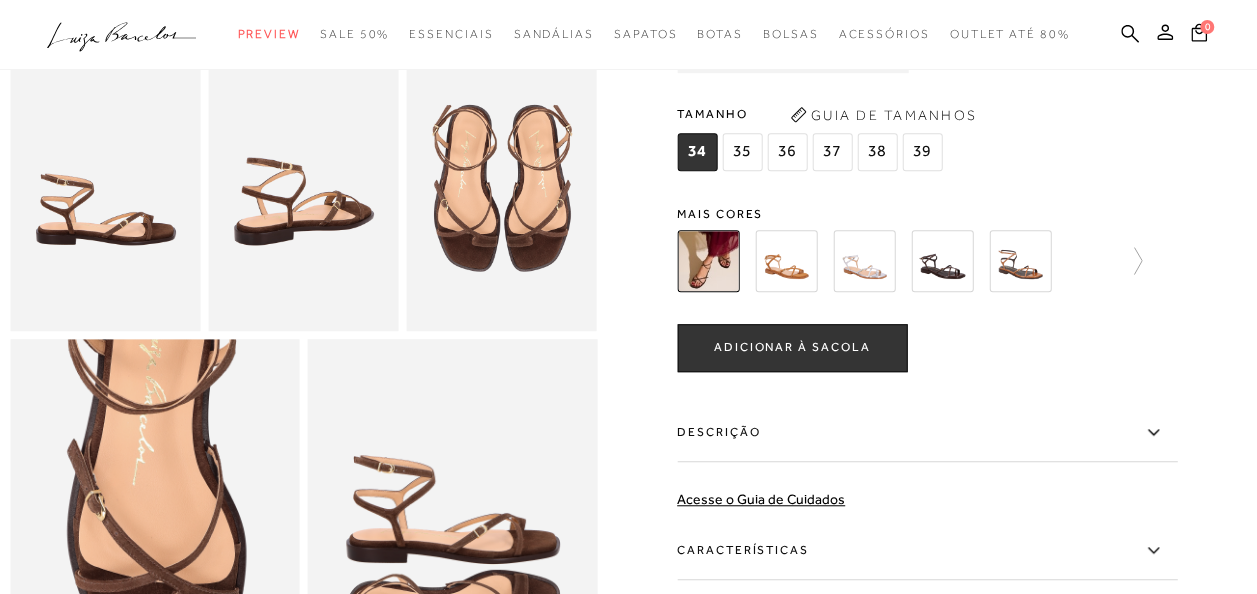 click at bounding box center [786, 261] 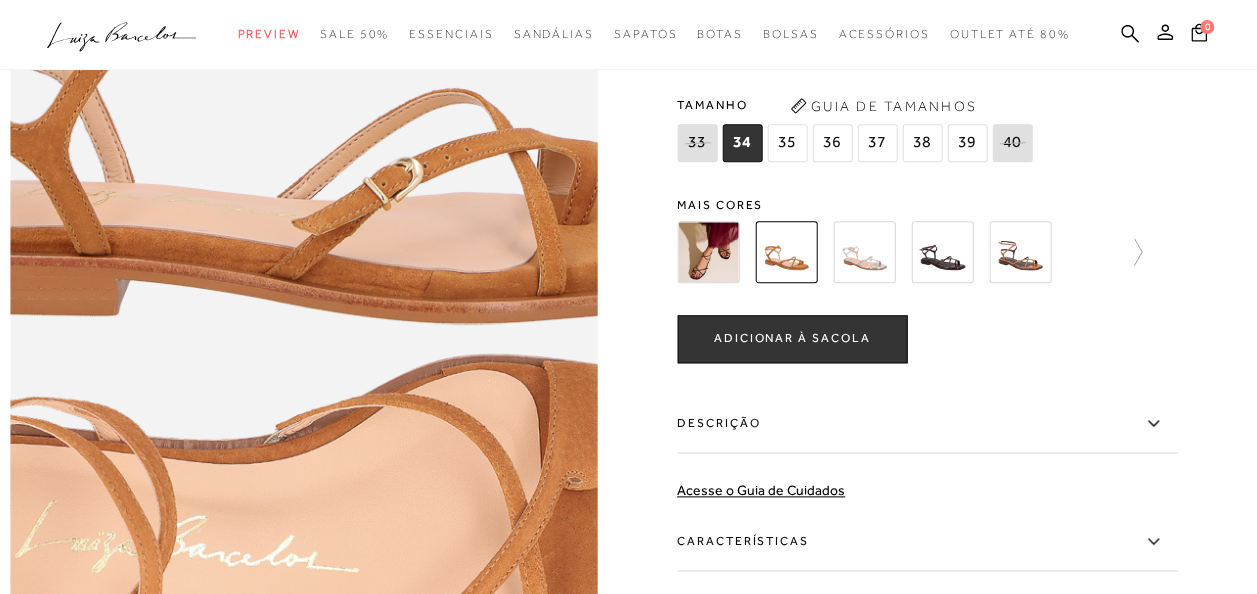 scroll, scrollTop: 995, scrollLeft: 0, axis: vertical 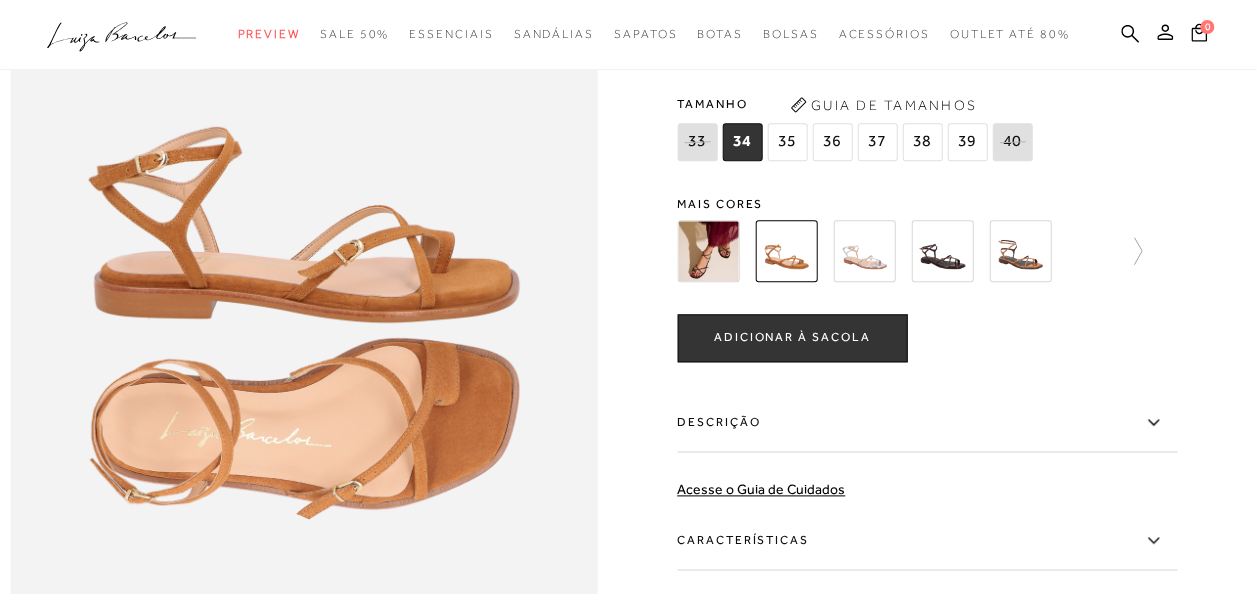 click at bounding box center [1020, 251] 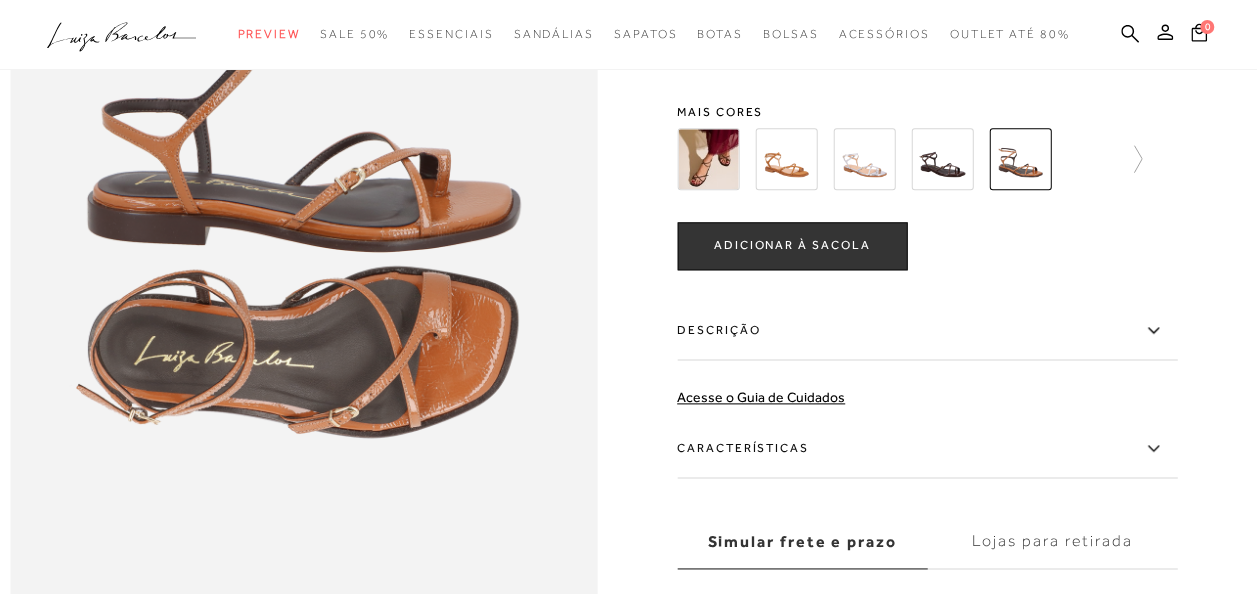 scroll, scrollTop: 1066, scrollLeft: 0, axis: vertical 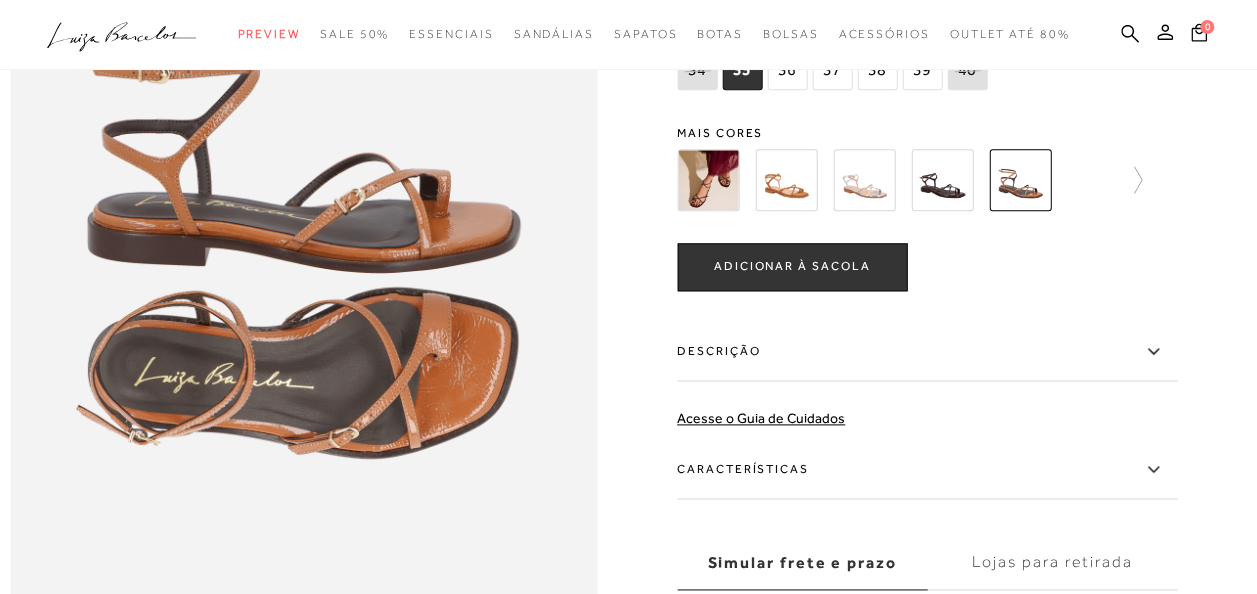 click at bounding box center [864, 180] 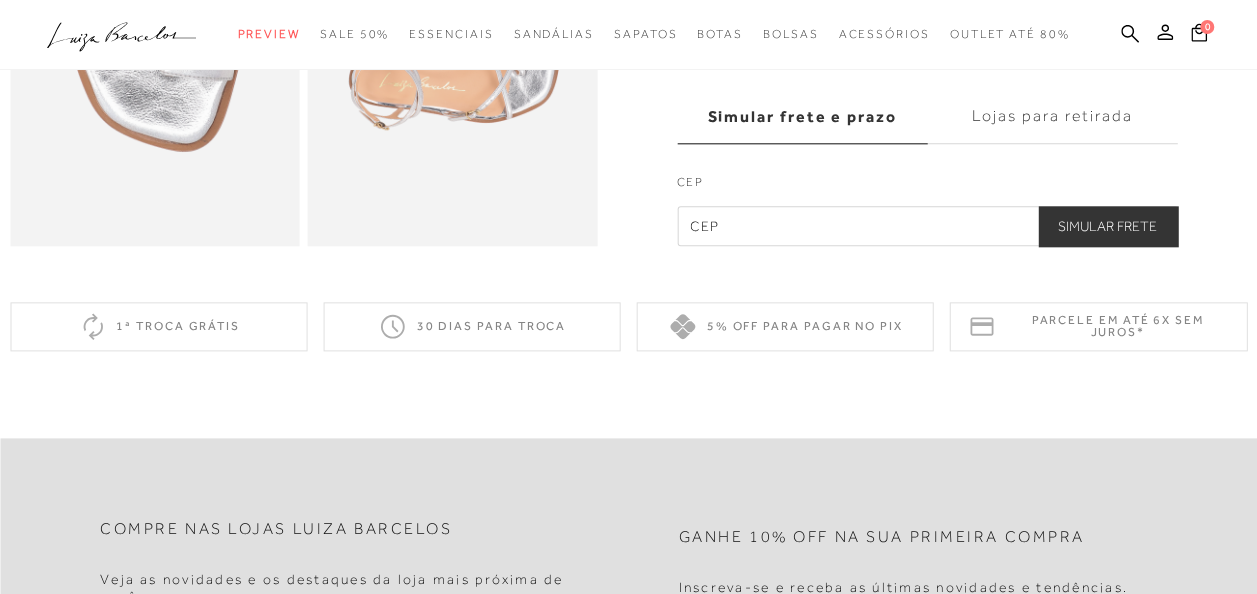 scroll, scrollTop: 0, scrollLeft: 0, axis: both 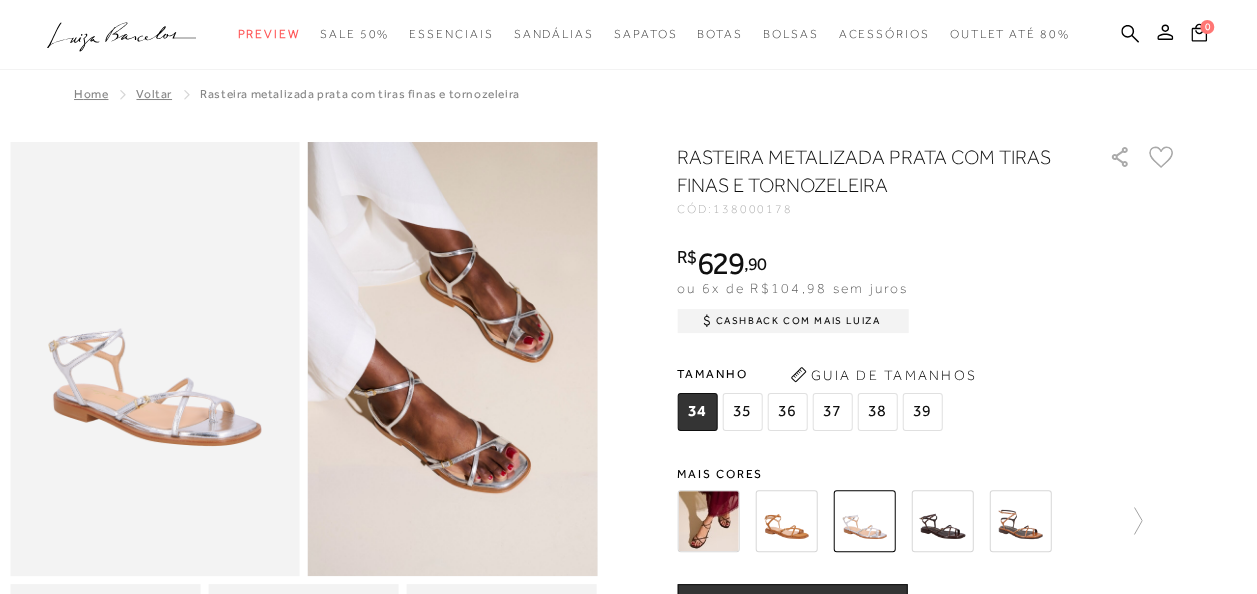 click at bounding box center [942, 521] 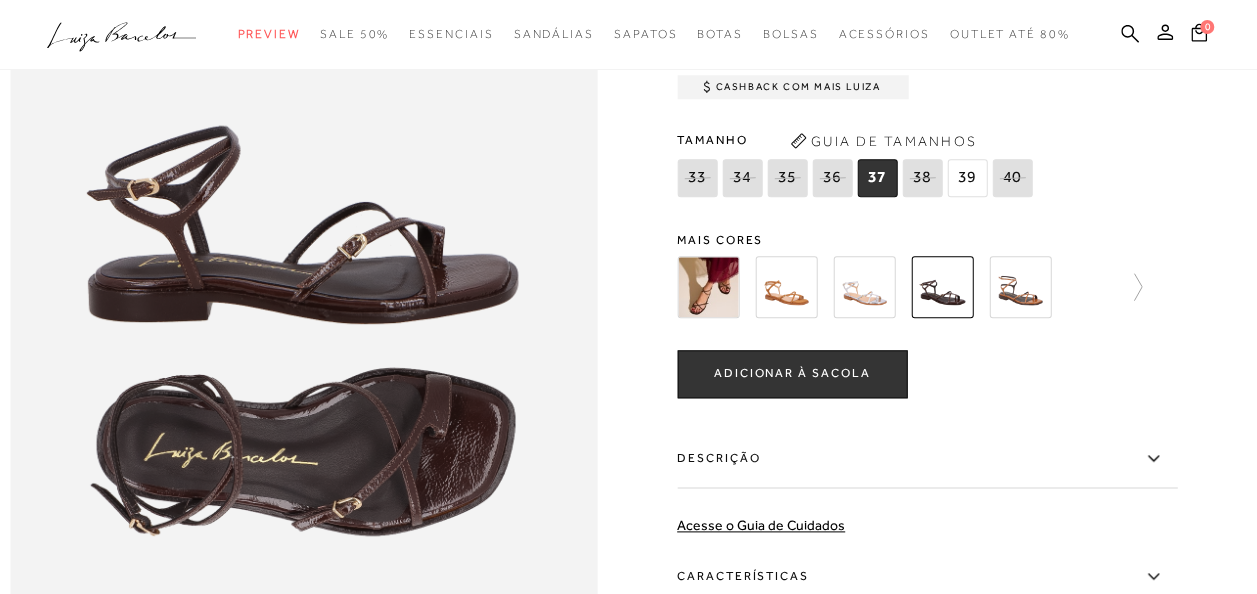 scroll, scrollTop: 952, scrollLeft: 0, axis: vertical 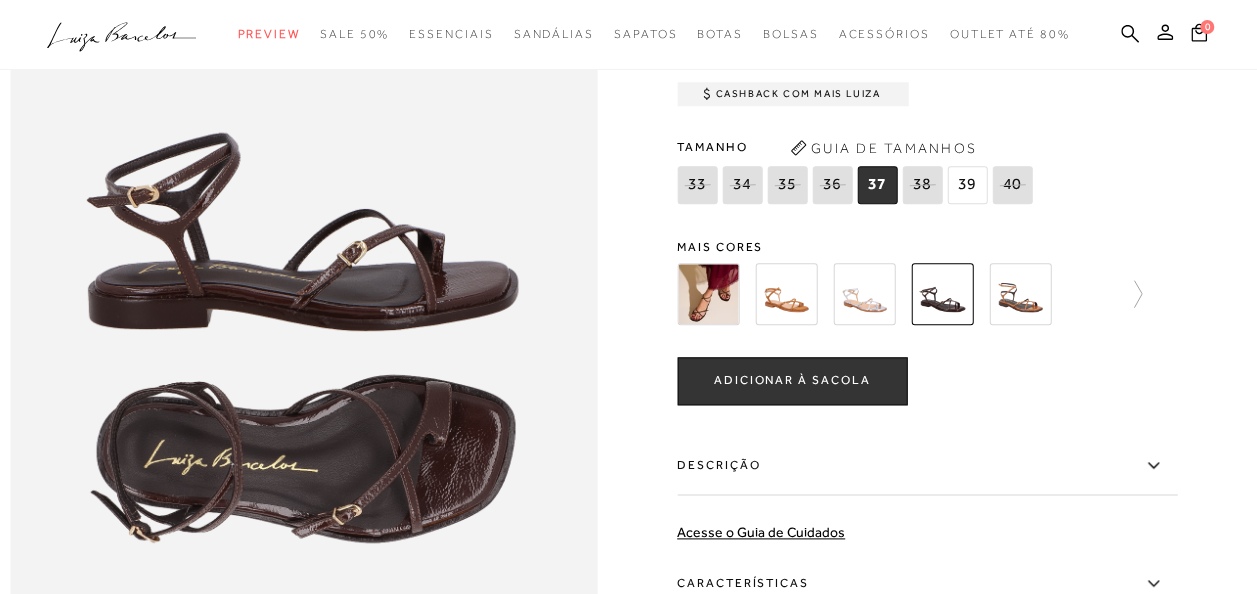 click at bounding box center [708, 294] 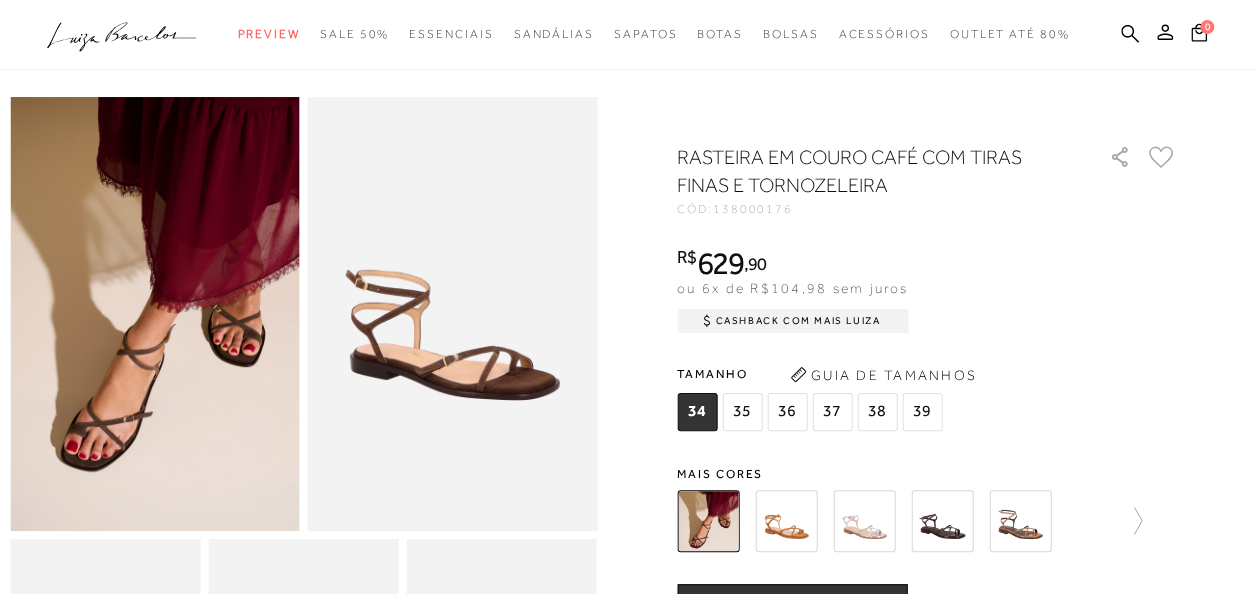 scroll, scrollTop: 0, scrollLeft: 0, axis: both 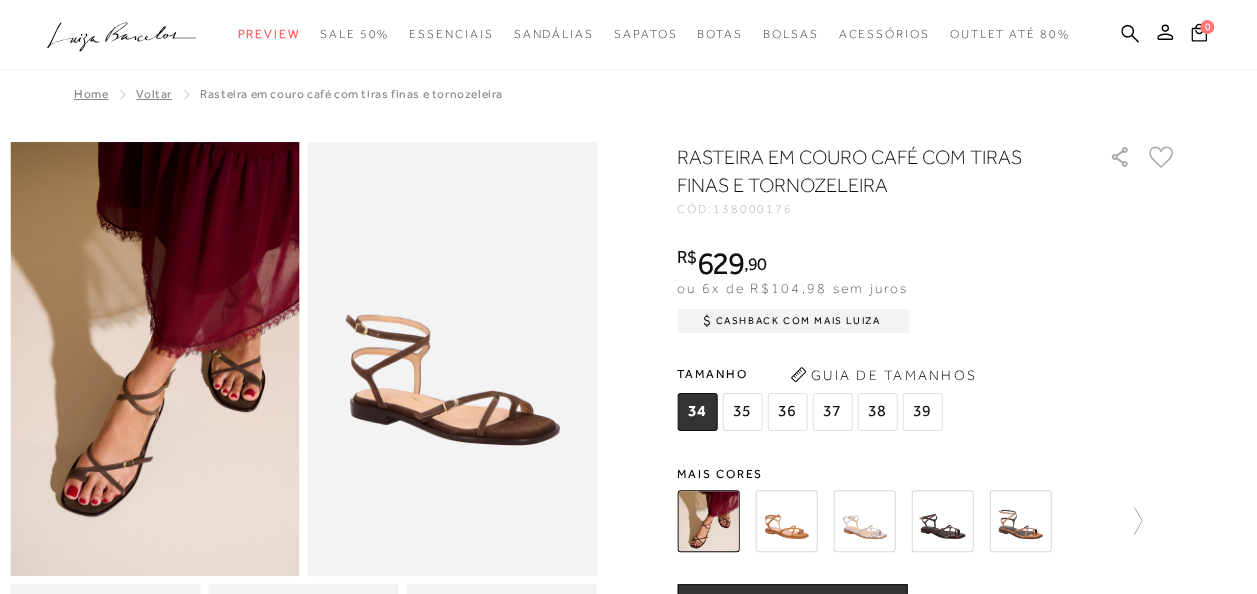 click on "Voltar" at bounding box center (154, 94) 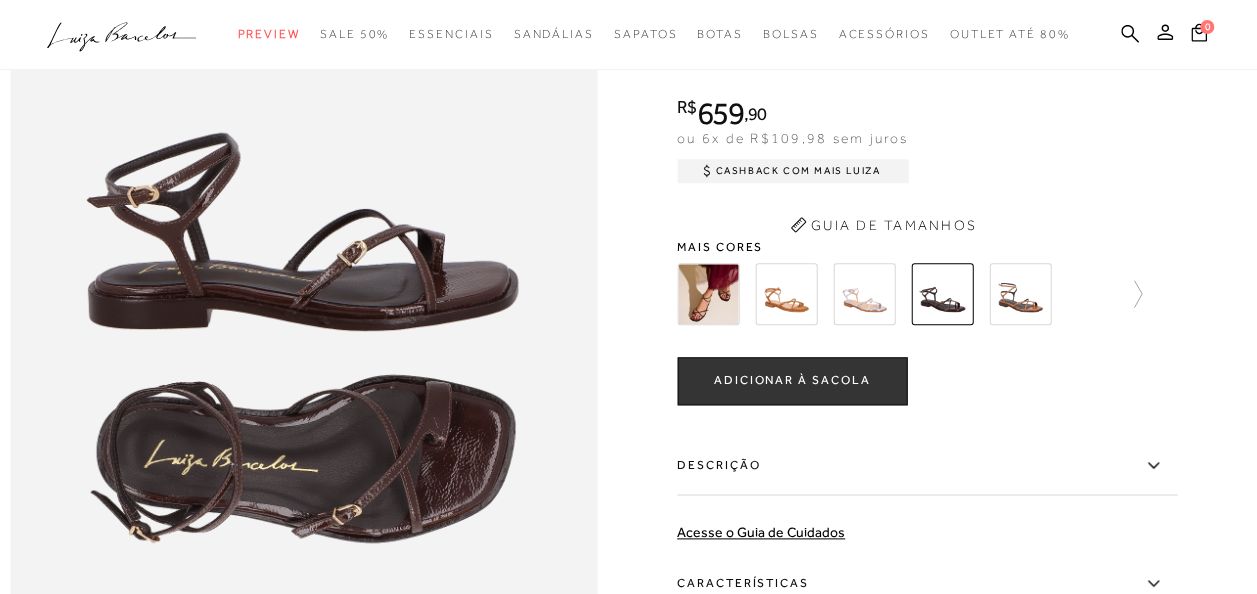 scroll, scrollTop: 0, scrollLeft: 0, axis: both 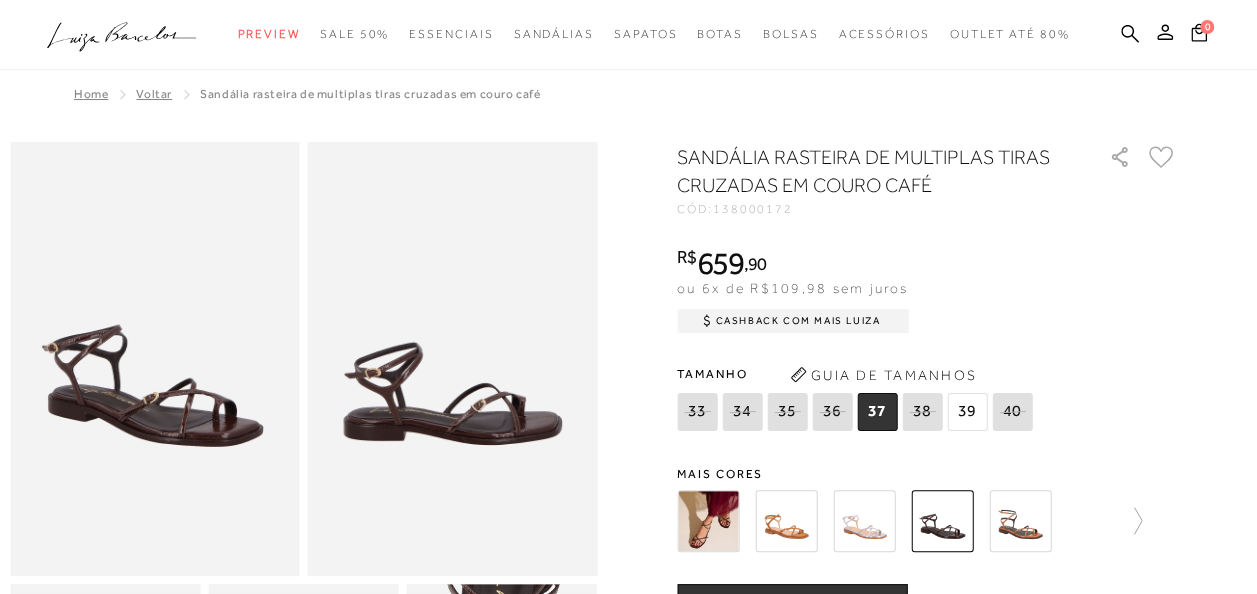 click at bounding box center [786, 521] 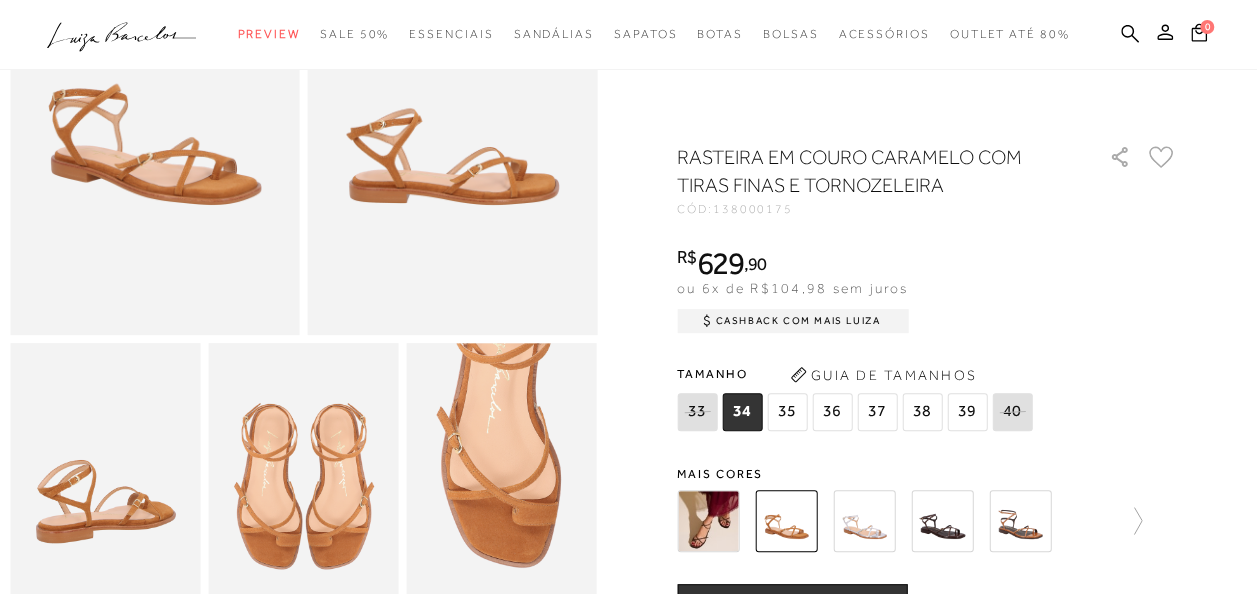 scroll, scrollTop: 209, scrollLeft: 0, axis: vertical 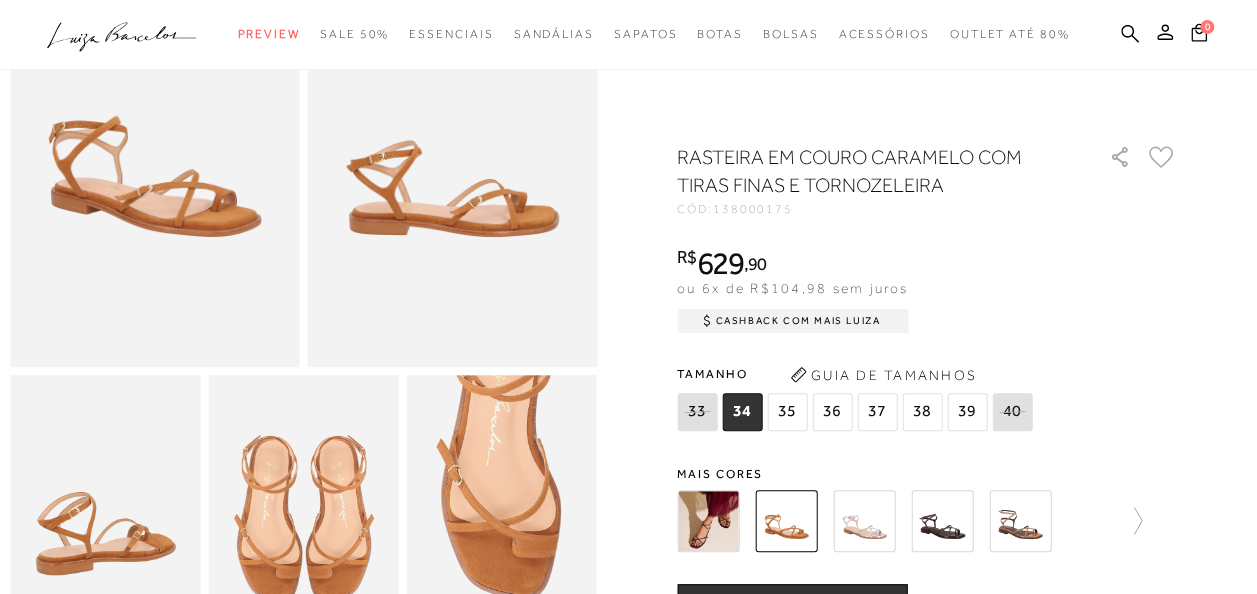 click at bounding box center (155, 150) 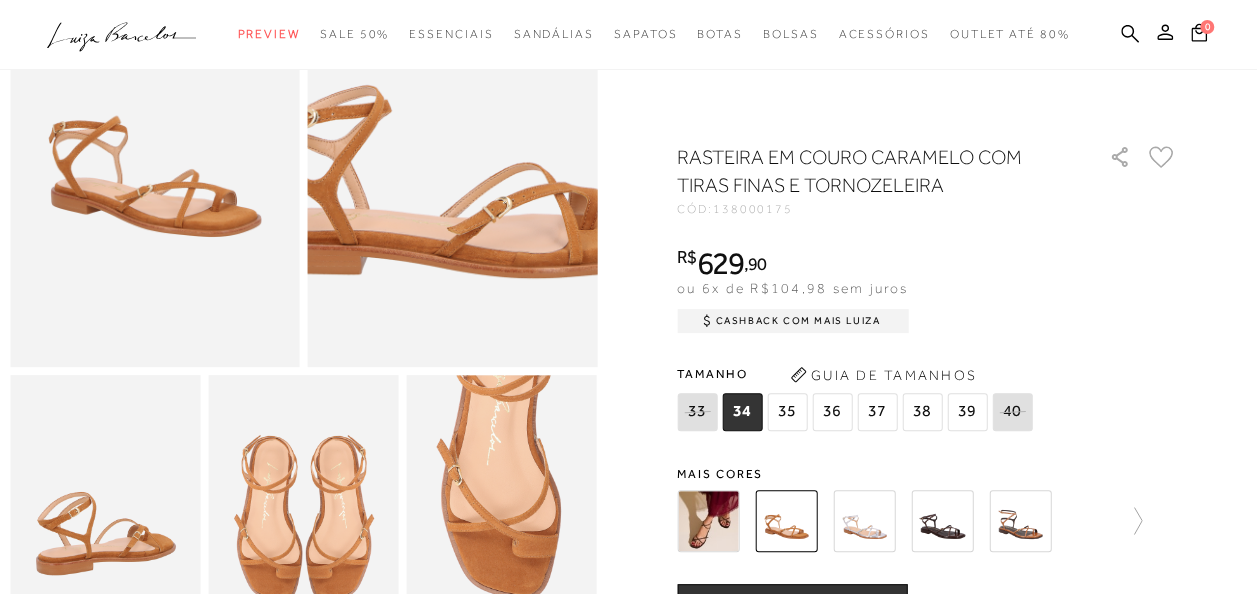 click at bounding box center (452, 104) 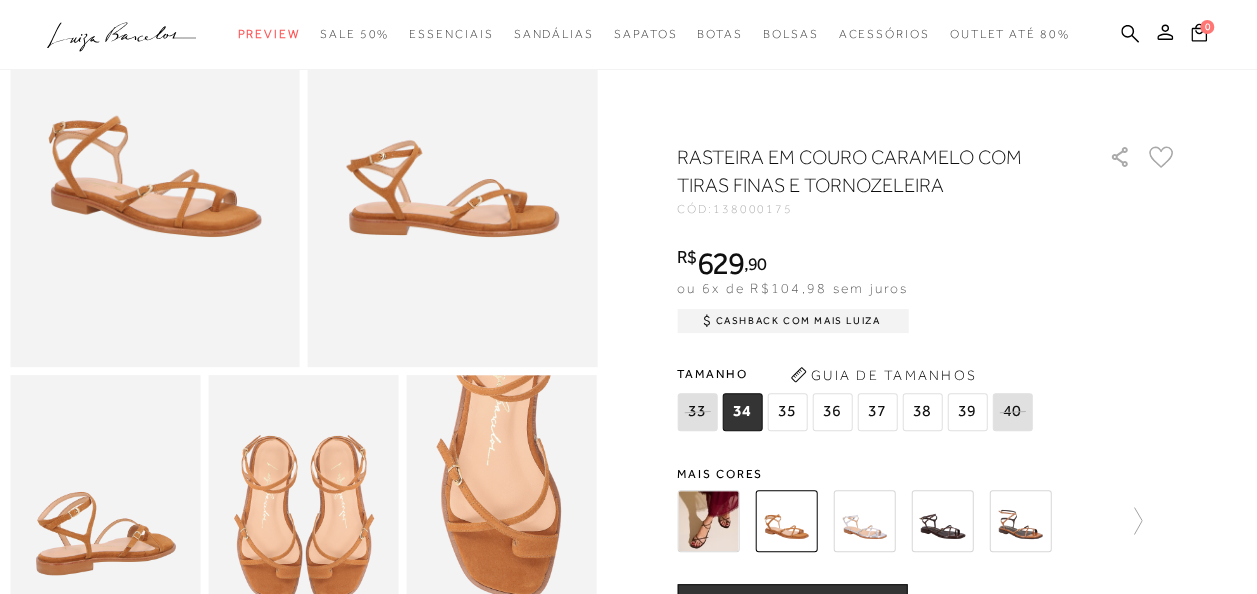 click at bounding box center [105, 517] 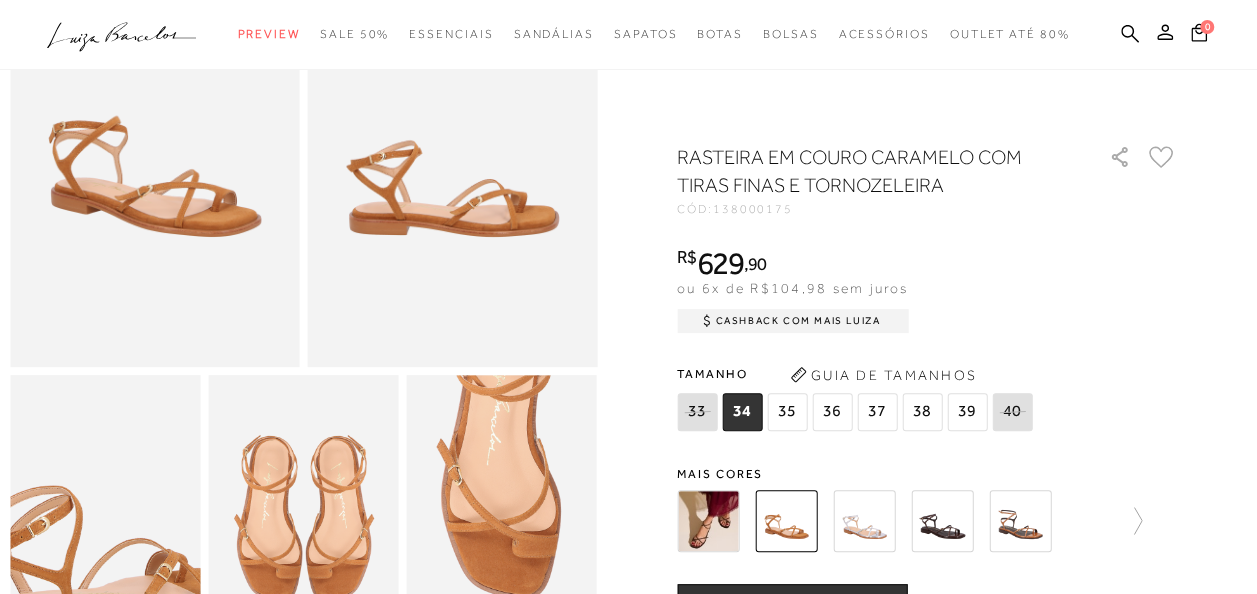 click at bounding box center [101, 538] 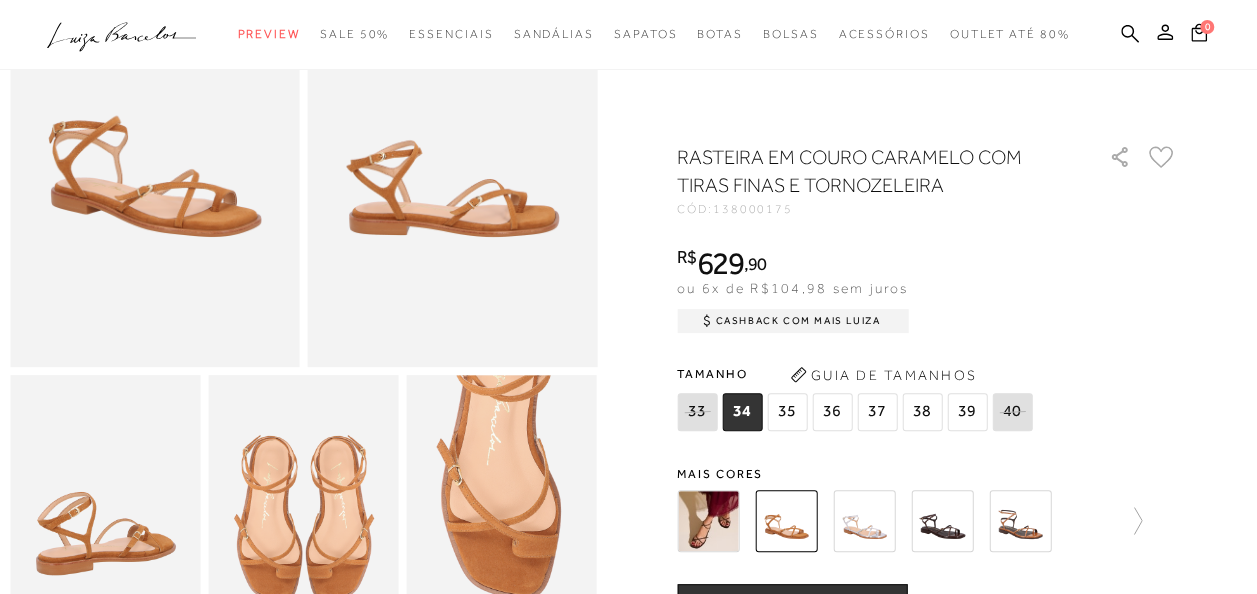 click at bounding box center [155, 150] 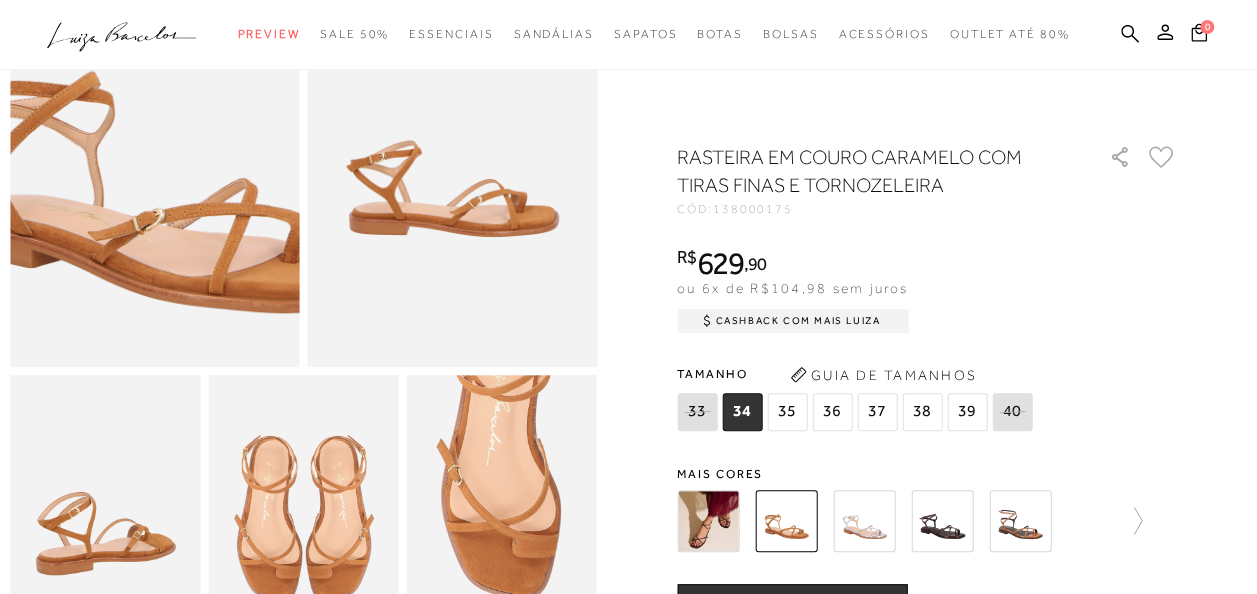 click at bounding box center (168, 140) 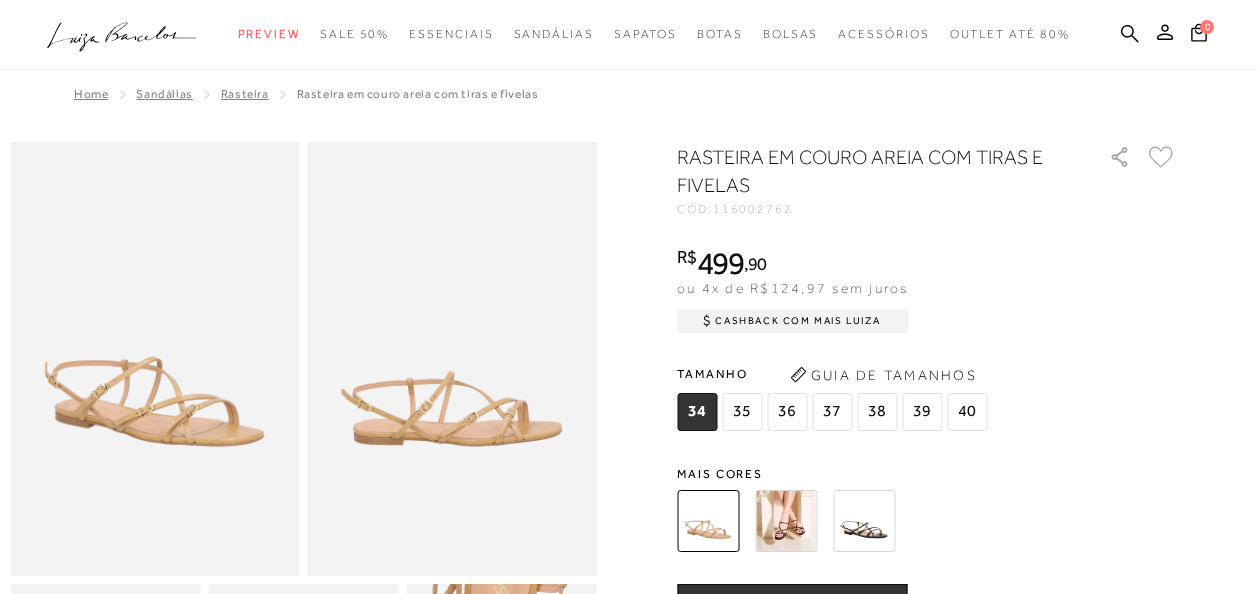 scroll, scrollTop: 1043, scrollLeft: 0, axis: vertical 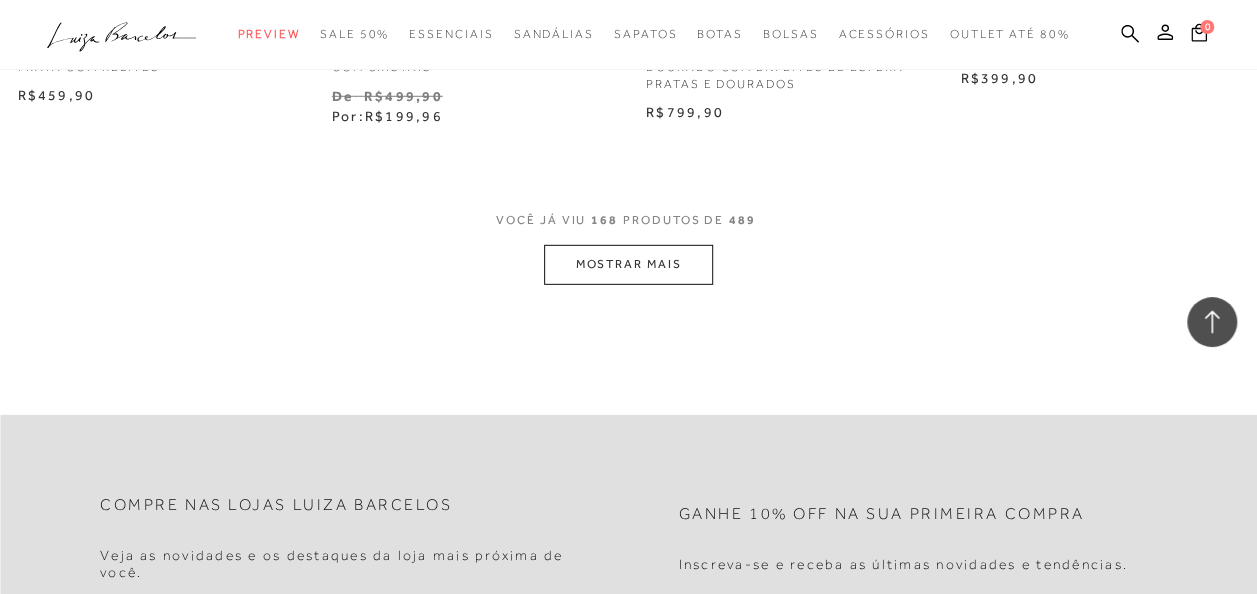 click on "MOSTRAR MAIS" at bounding box center (628, 264) 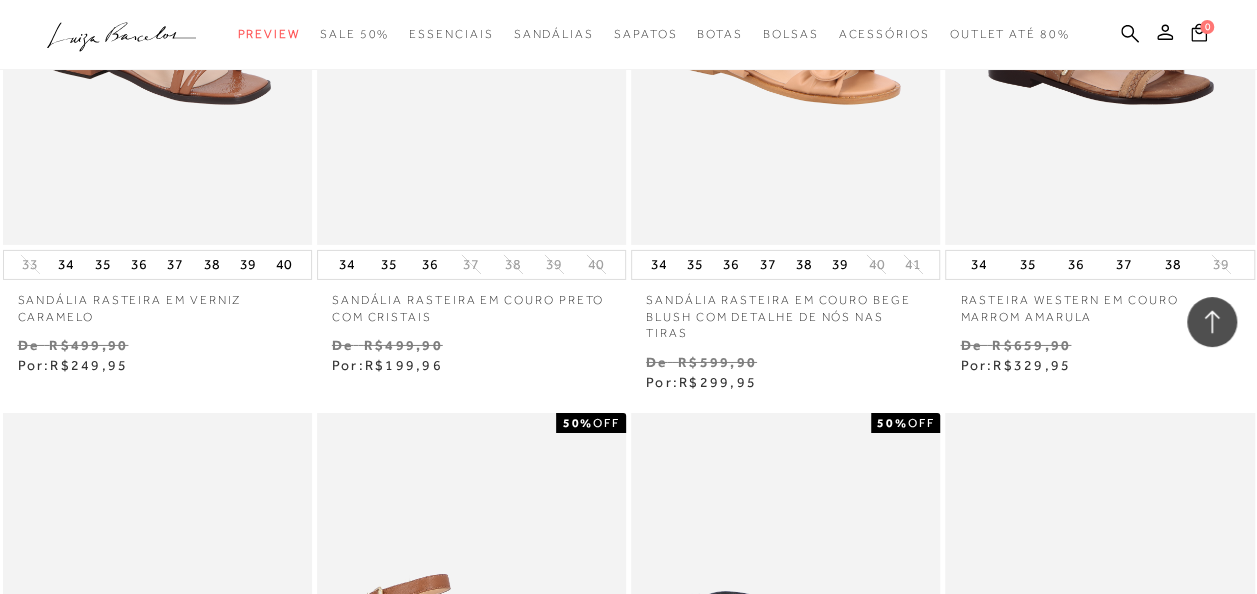 scroll, scrollTop: 26238, scrollLeft: 0, axis: vertical 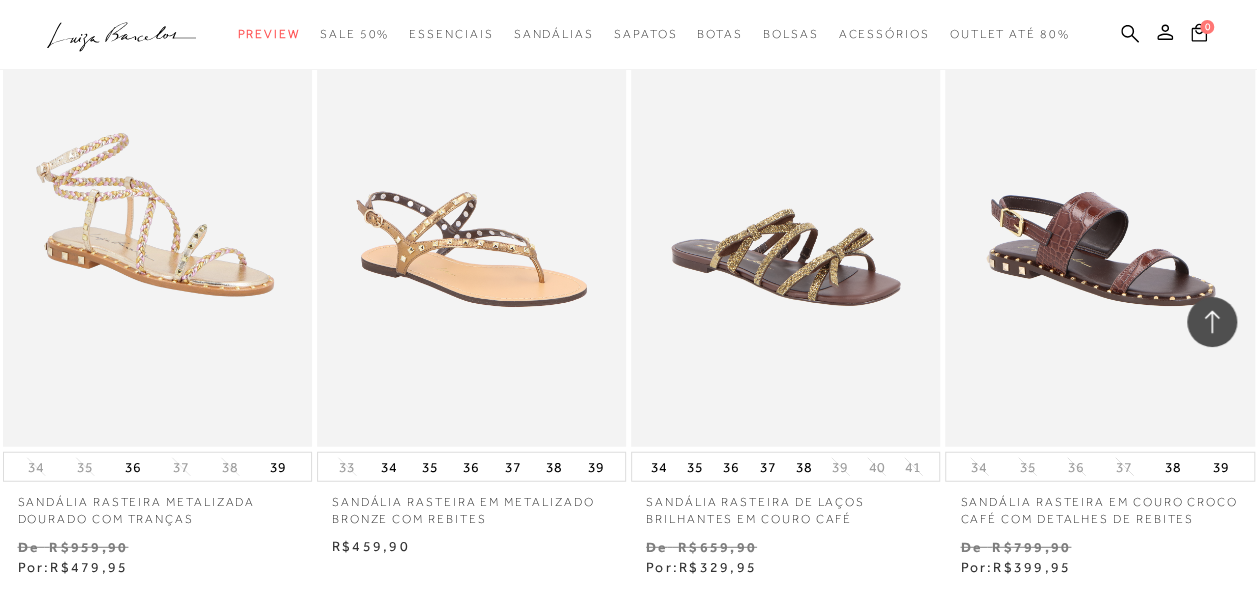 click on "Venda
De
R$799,90
Por:
R$399,95" at bounding box center [1099, 557] 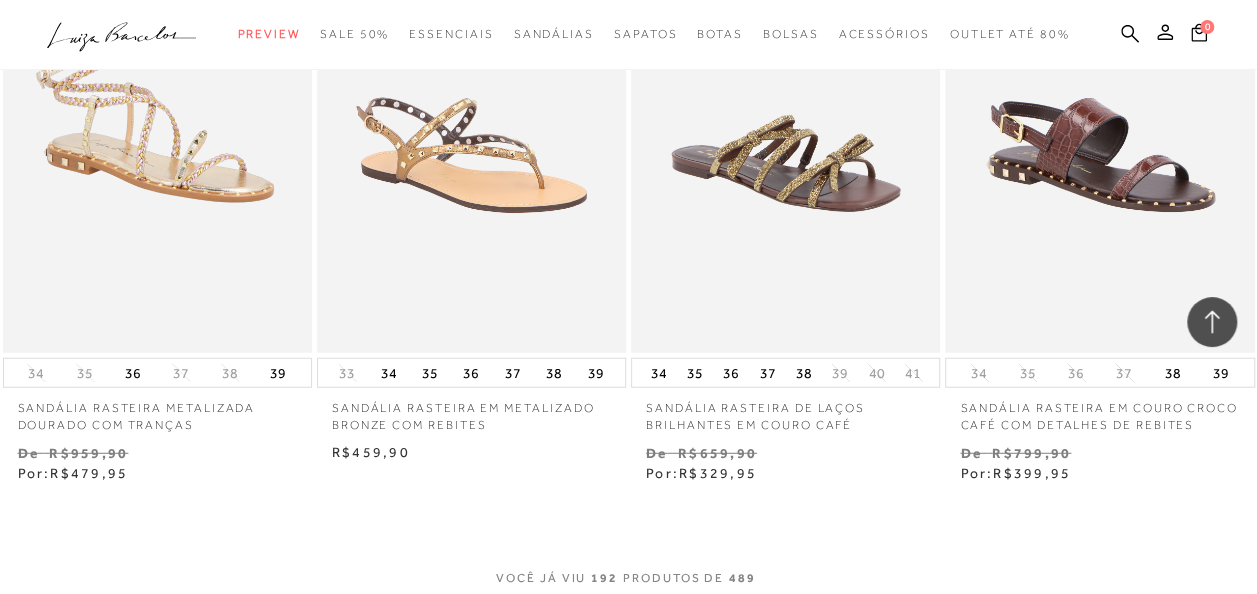 scroll, scrollTop: 28801, scrollLeft: 0, axis: vertical 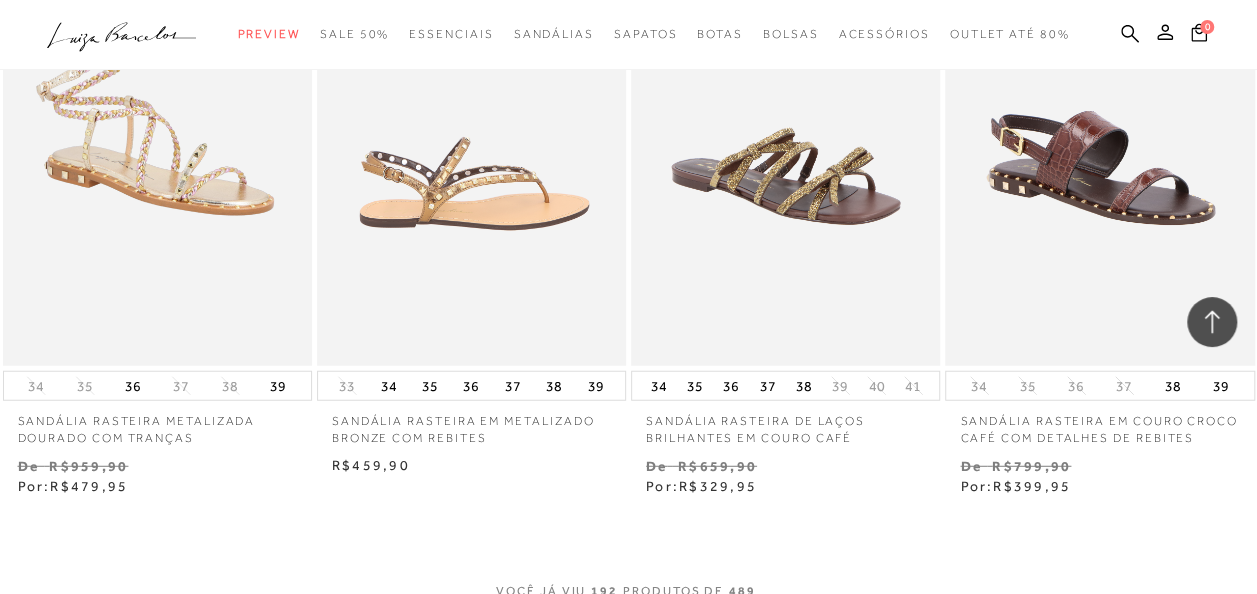 click at bounding box center (472, 134) 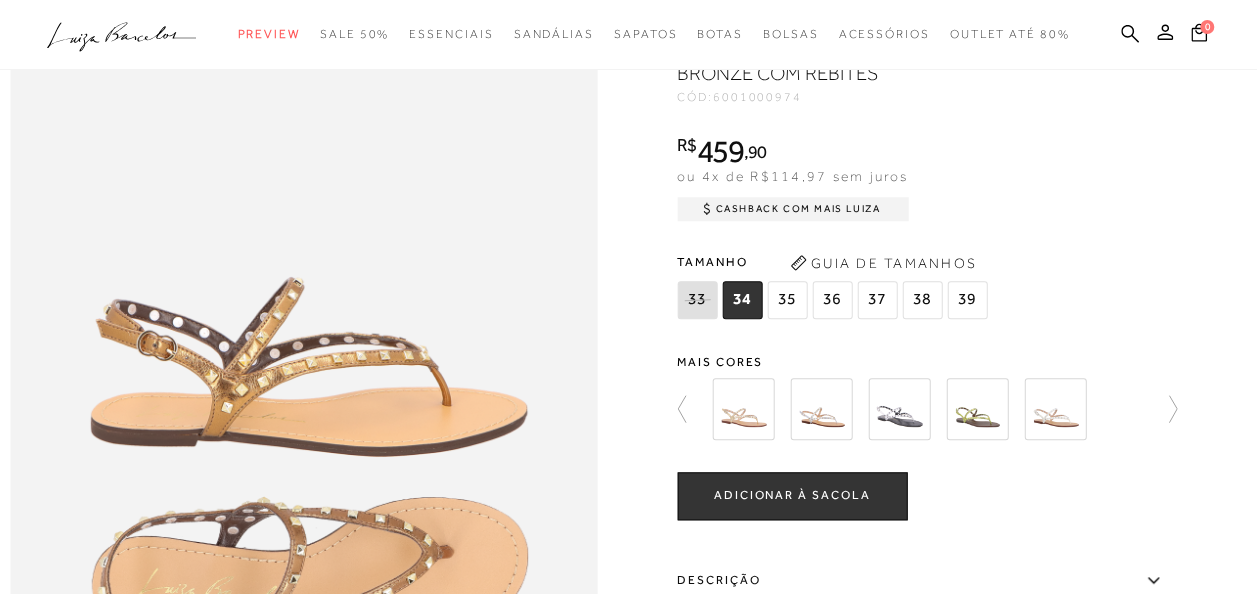scroll, scrollTop: 840, scrollLeft: 0, axis: vertical 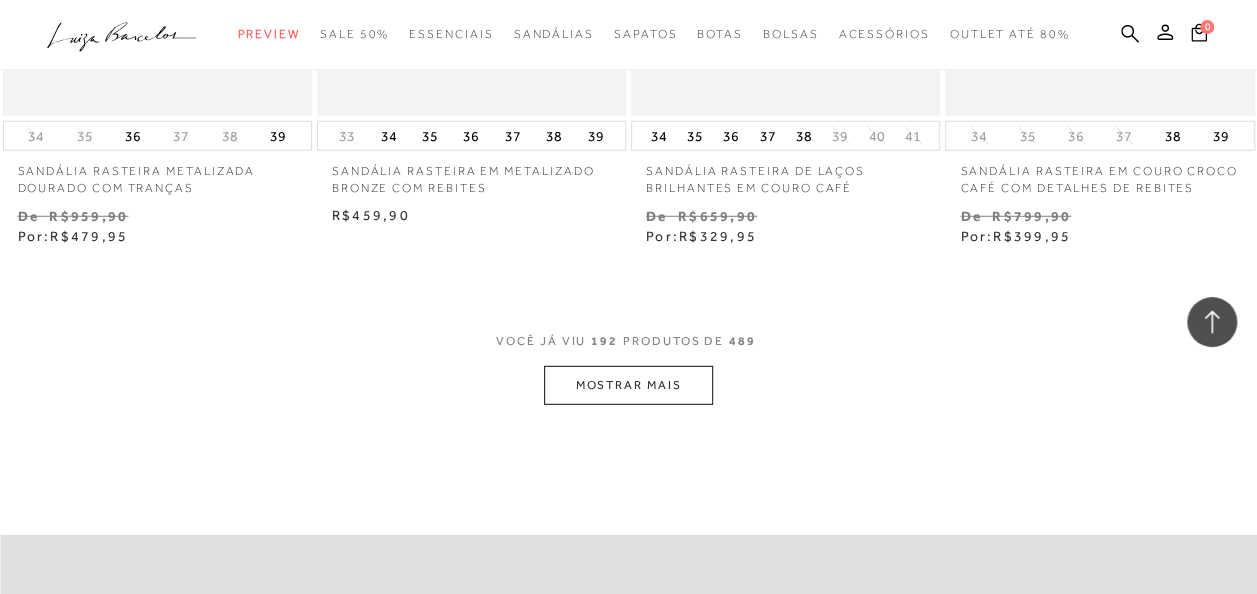 click on "MOSTRAR MAIS" at bounding box center (628, 385) 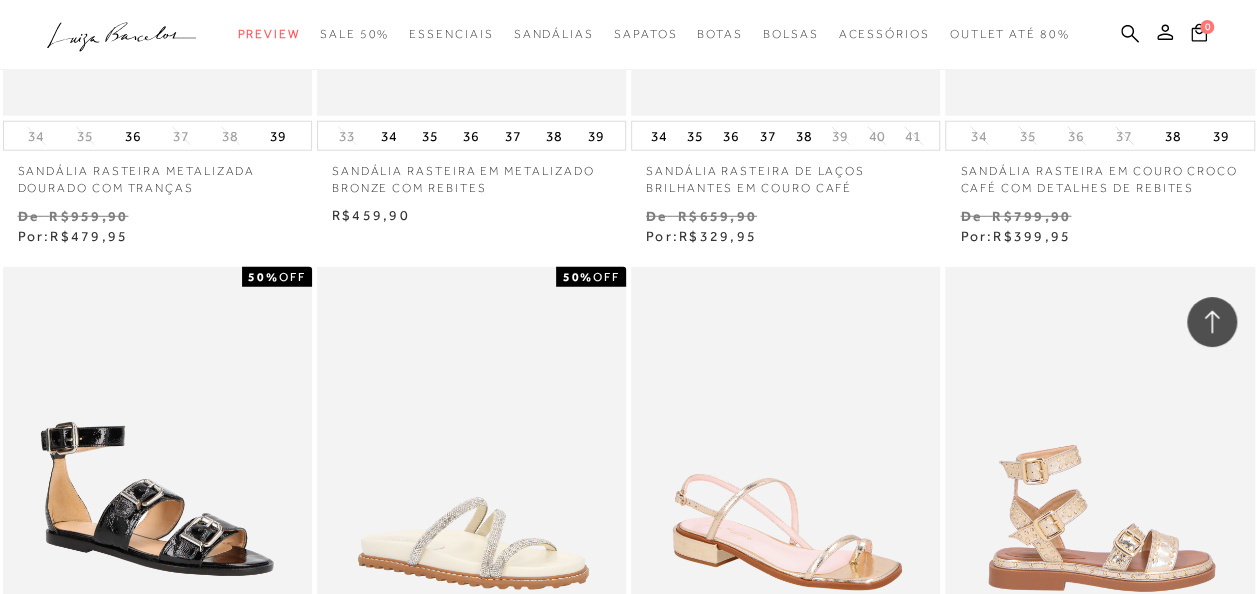 click at bounding box center [1100, 499] 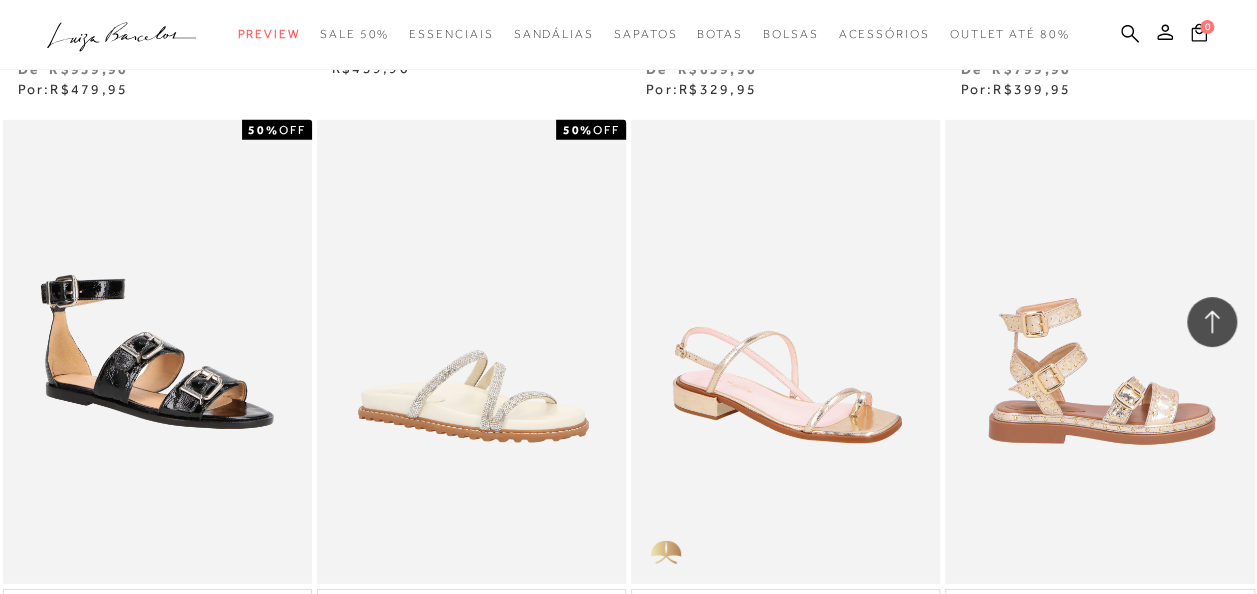 scroll, scrollTop: 86, scrollLeft: 0, axis: vertical 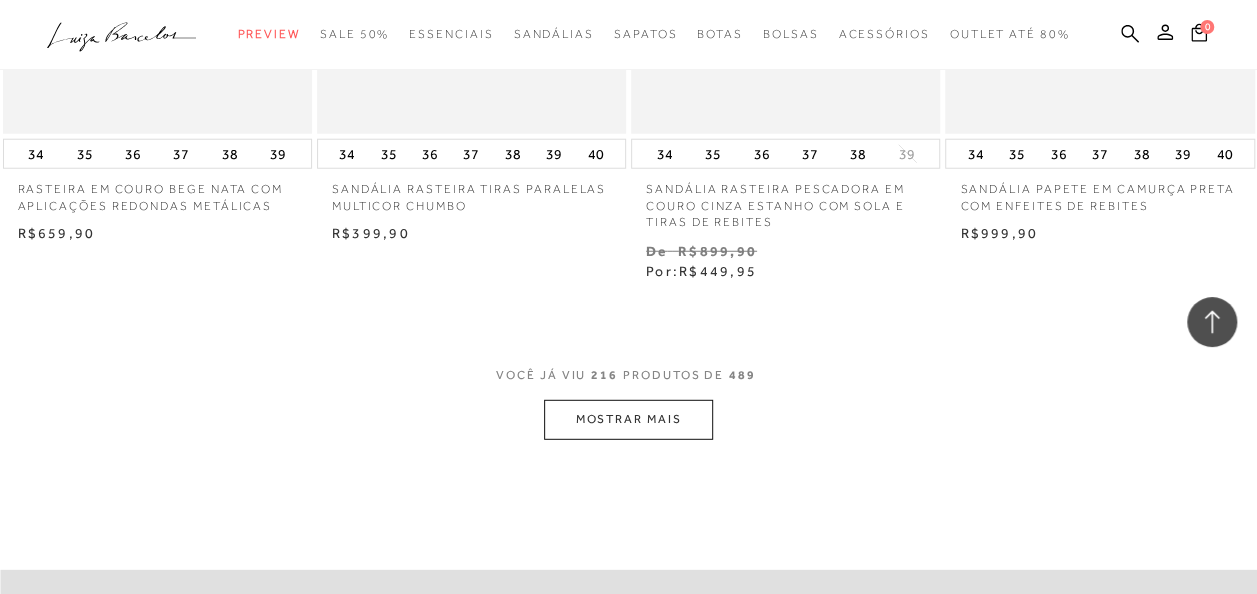 click on "MOSTRAR MAIS" at bounding box center [628, 419] 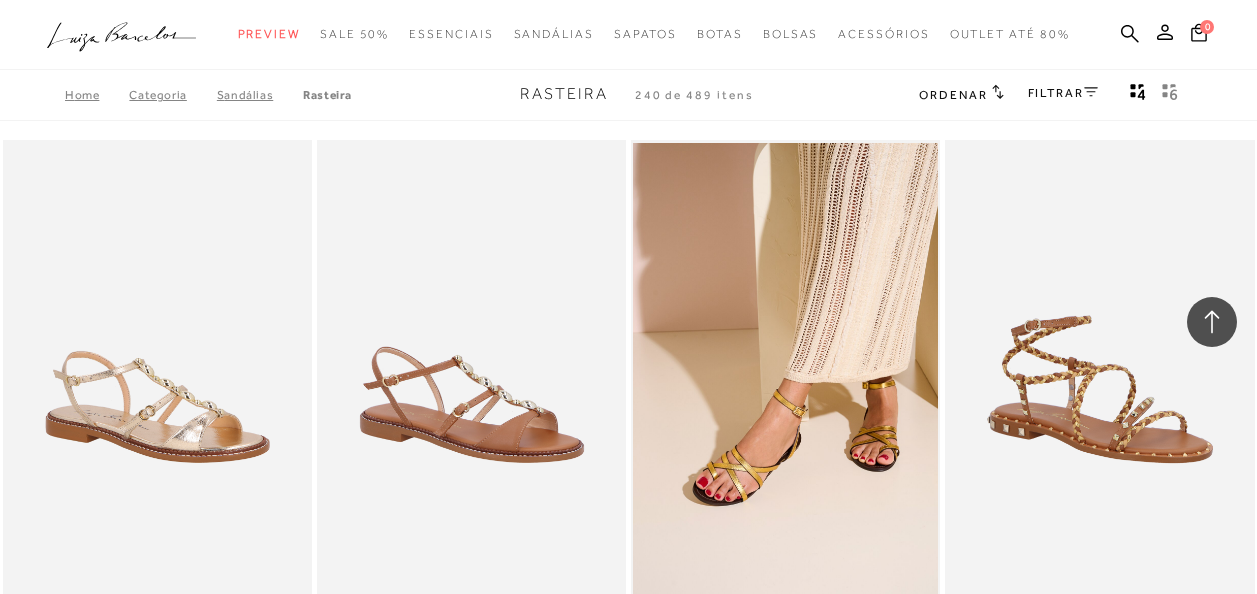 scroll, scrollTop: 32976, scrollLeft: 0, axis: vertical 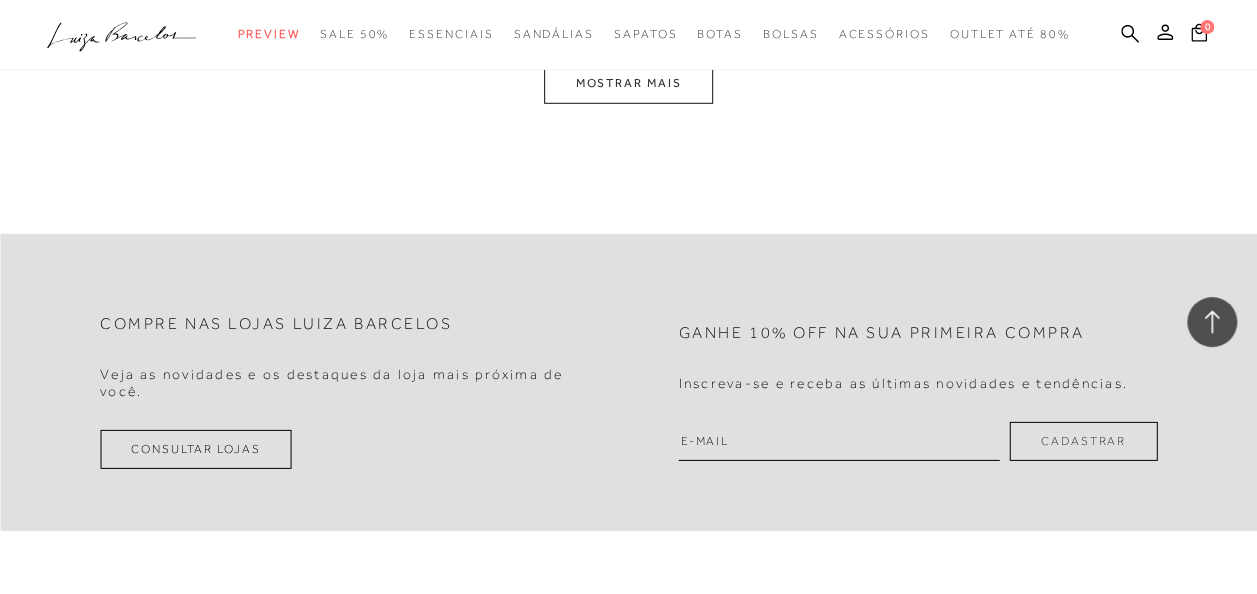 click on "MOSTRAR MAIS" at bounding box center (628, 83) 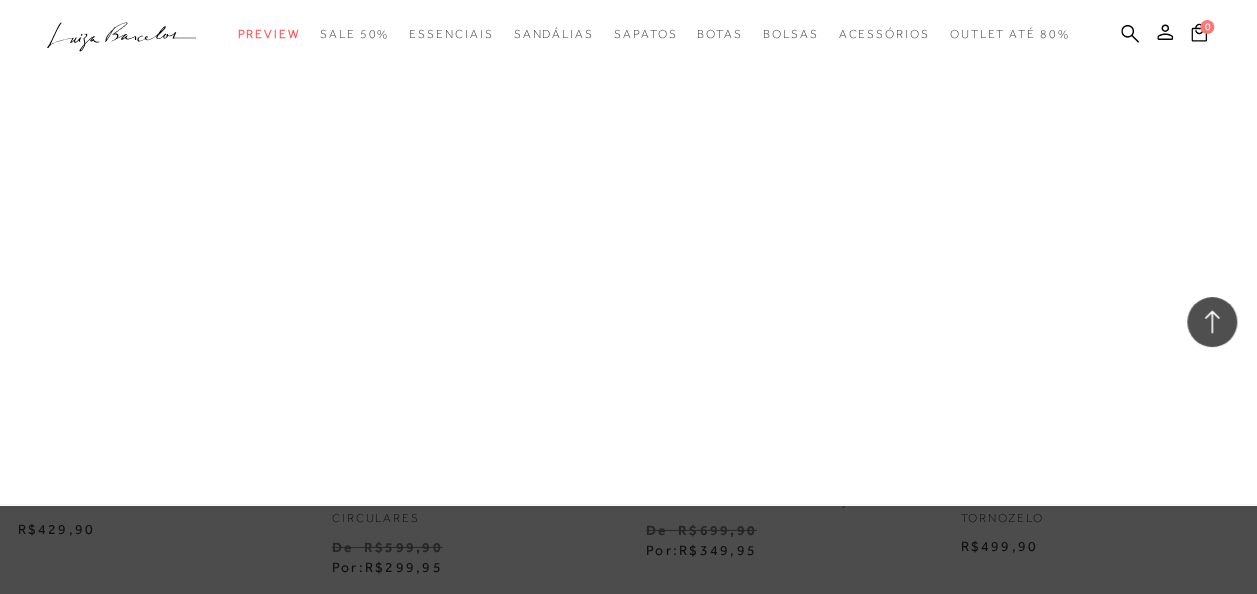 scroll, scrollTop: 40335, scrollLeft: 0, axis: vertical 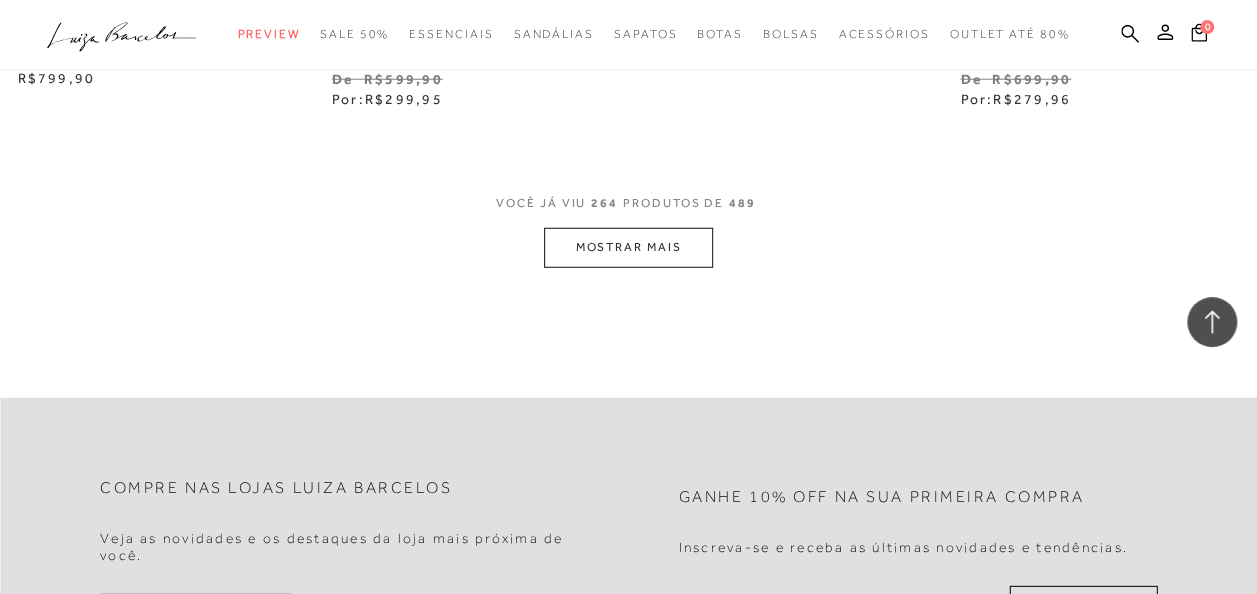 click on "MOSTRAR MAIS" at bounding box center (628, 247) 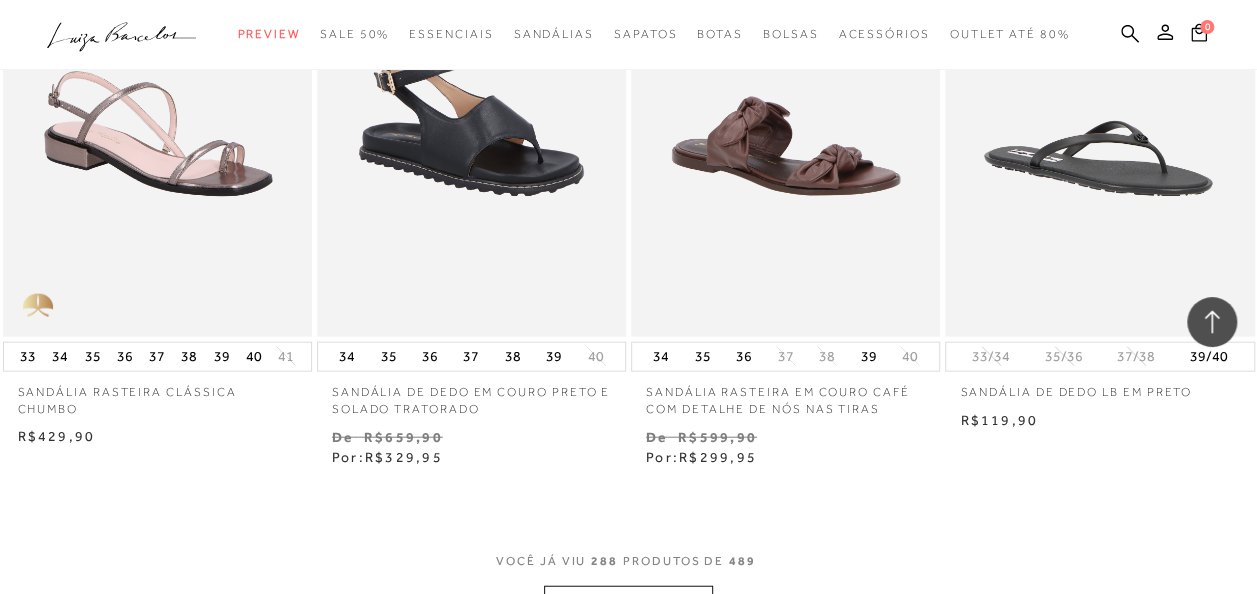 scroll, scrollTop: 43816, scrollLeft: 0, axis: vertical 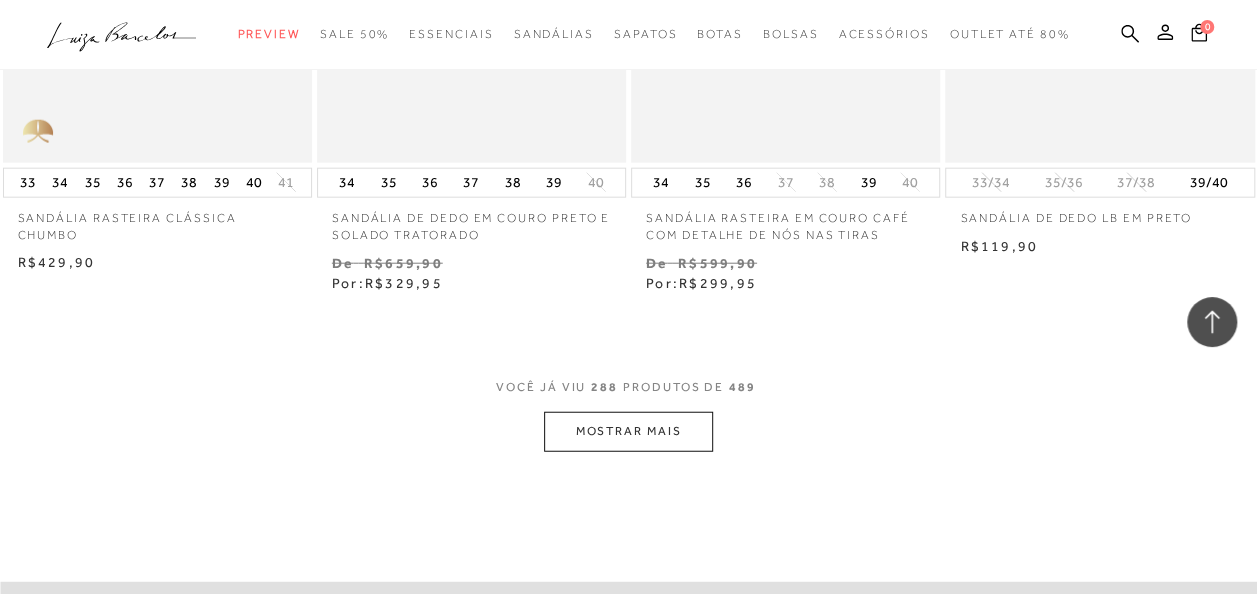 click on "MOSTRAR MAIS" at bounding box center (628, 431) 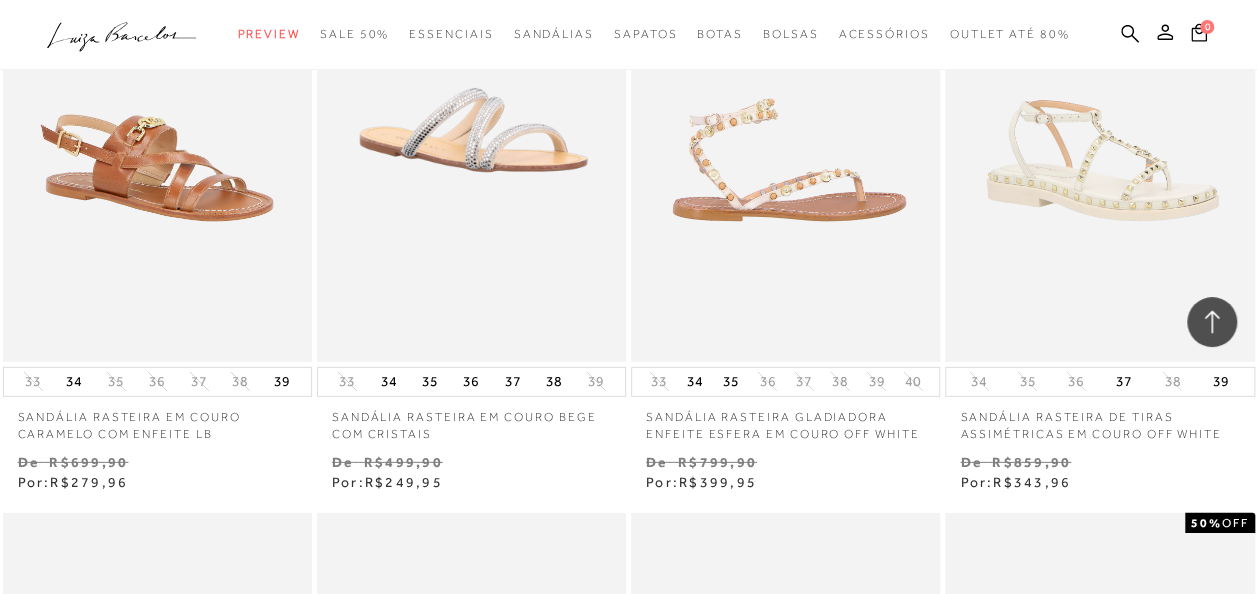 scroll, scrollTop: 44212, scrollLeft: 0, axis: vertical 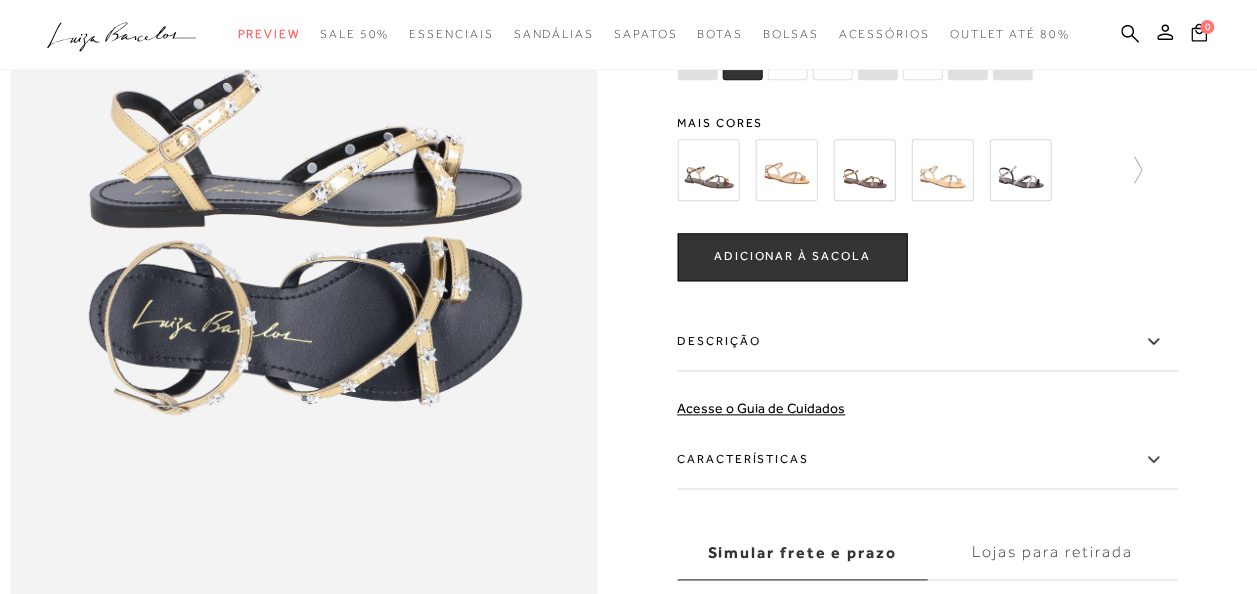 click at bounding box center [786, 170] 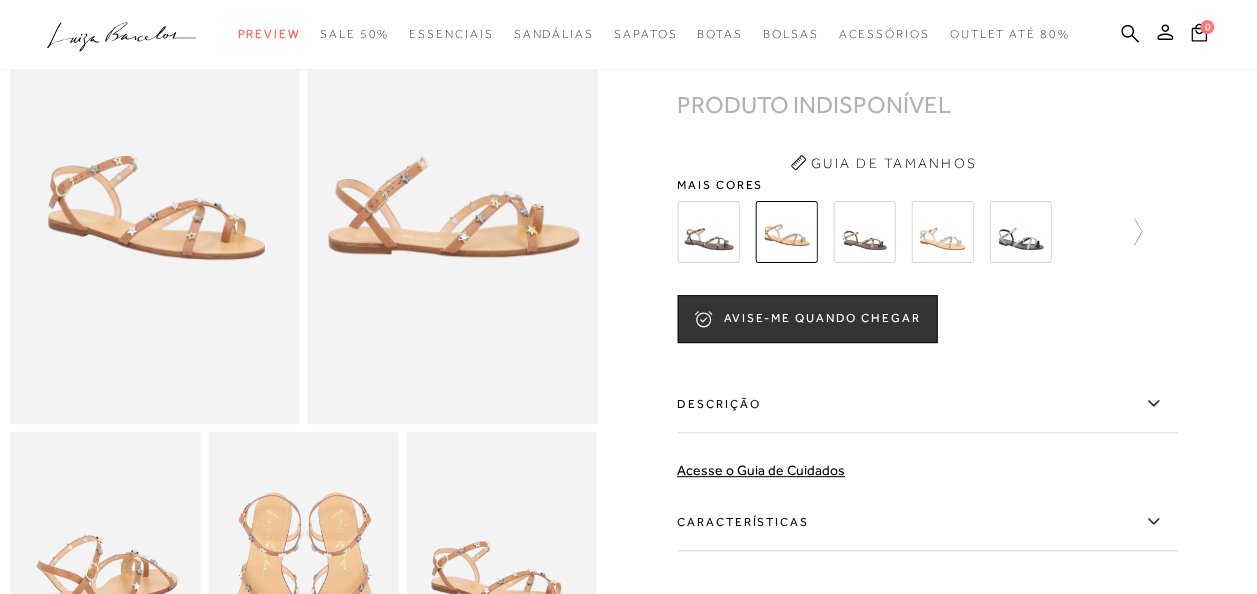 scroll, scrollTop: 154, scrollLeft: 0, axis: vertical 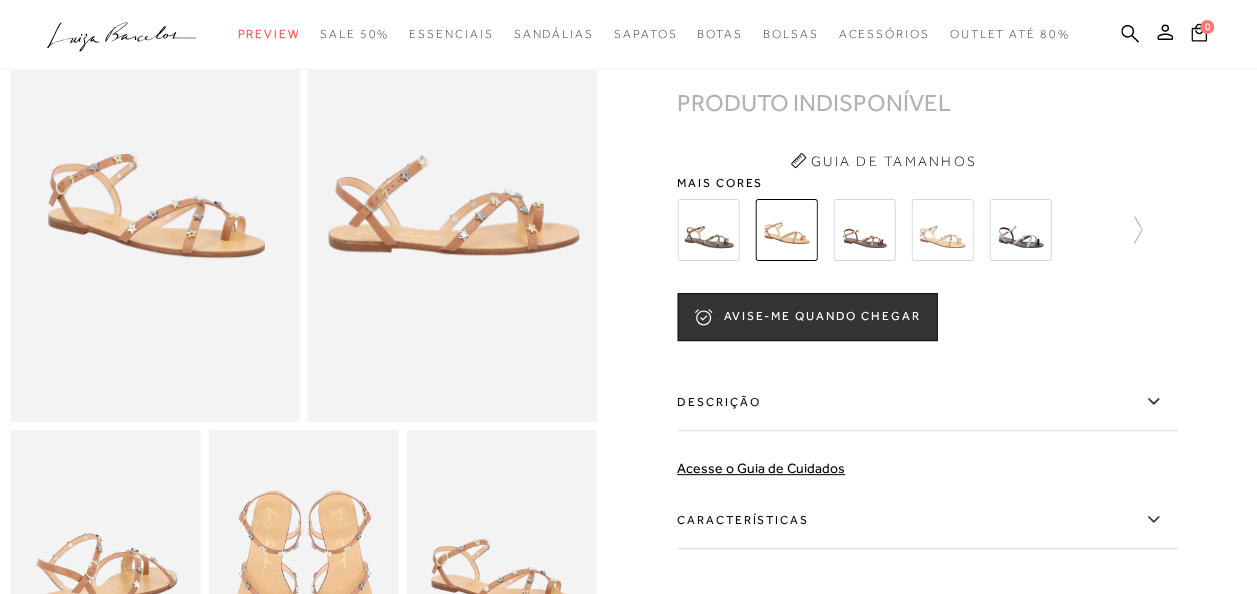click at bounding box center [864, 230] 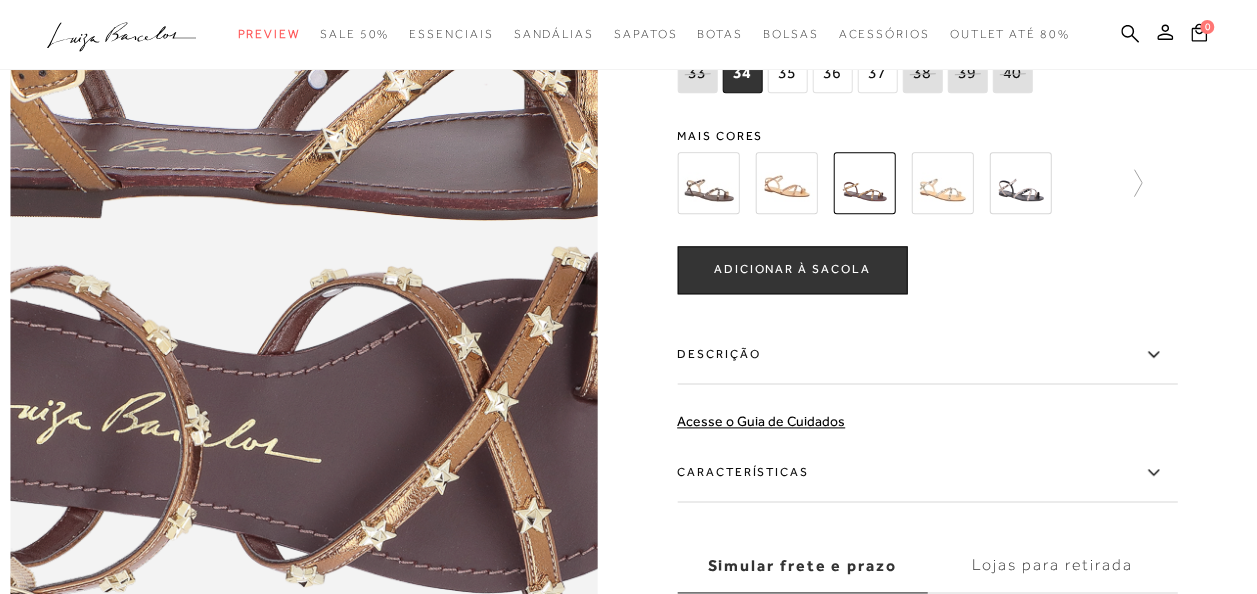 scroll, scrollTop: 1064, scrollLeft: 0, axis: vertical 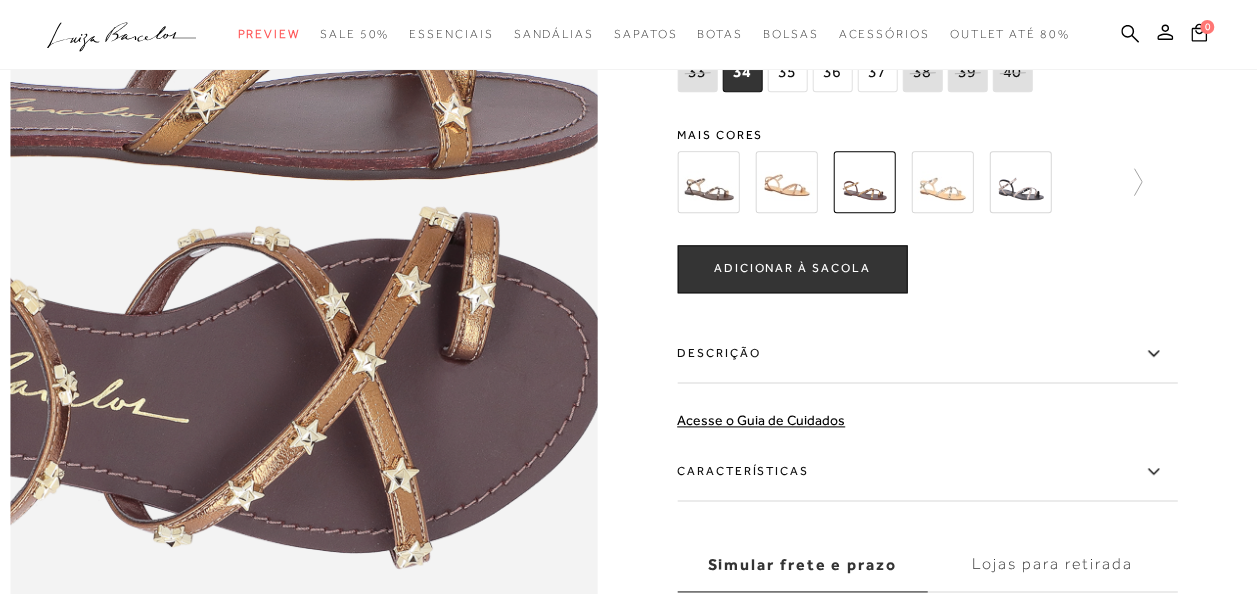click at bounding box center (171, 214) 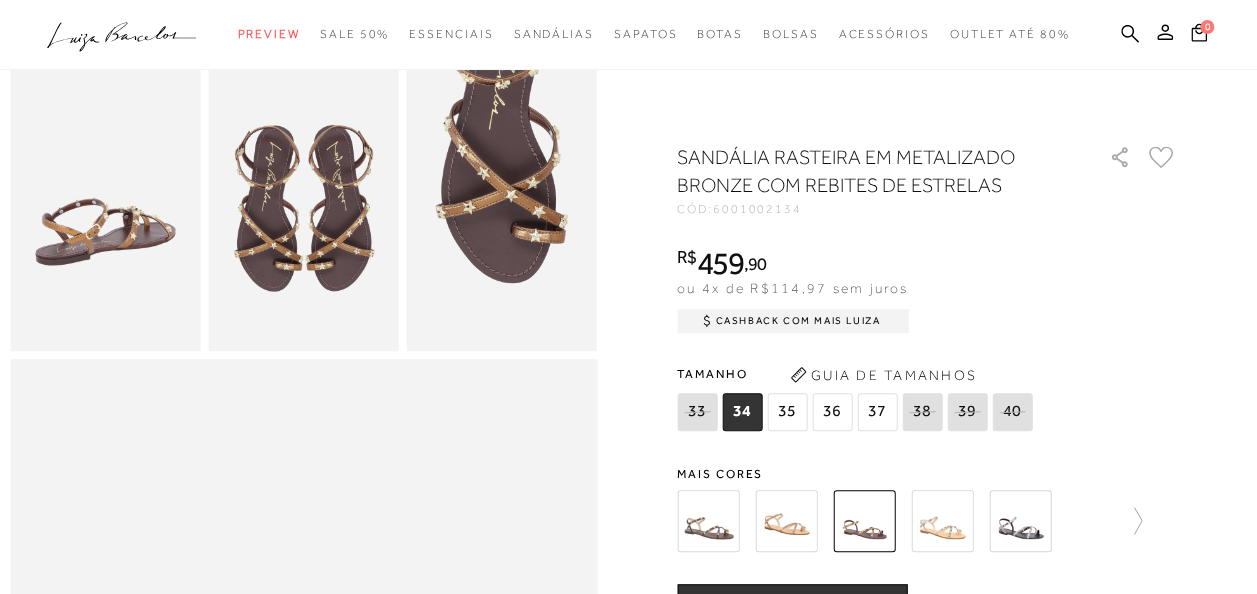 scroll, scrollTop: 508, scrollLeft: 0, axis: vertical 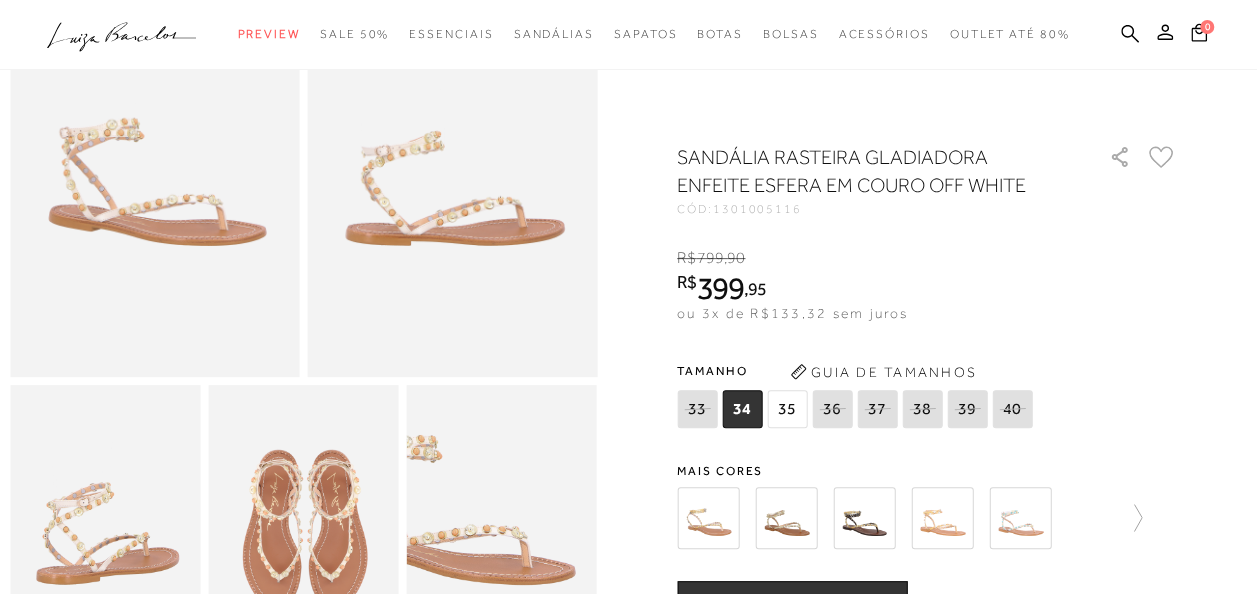 click at bounding box center [708, 518] 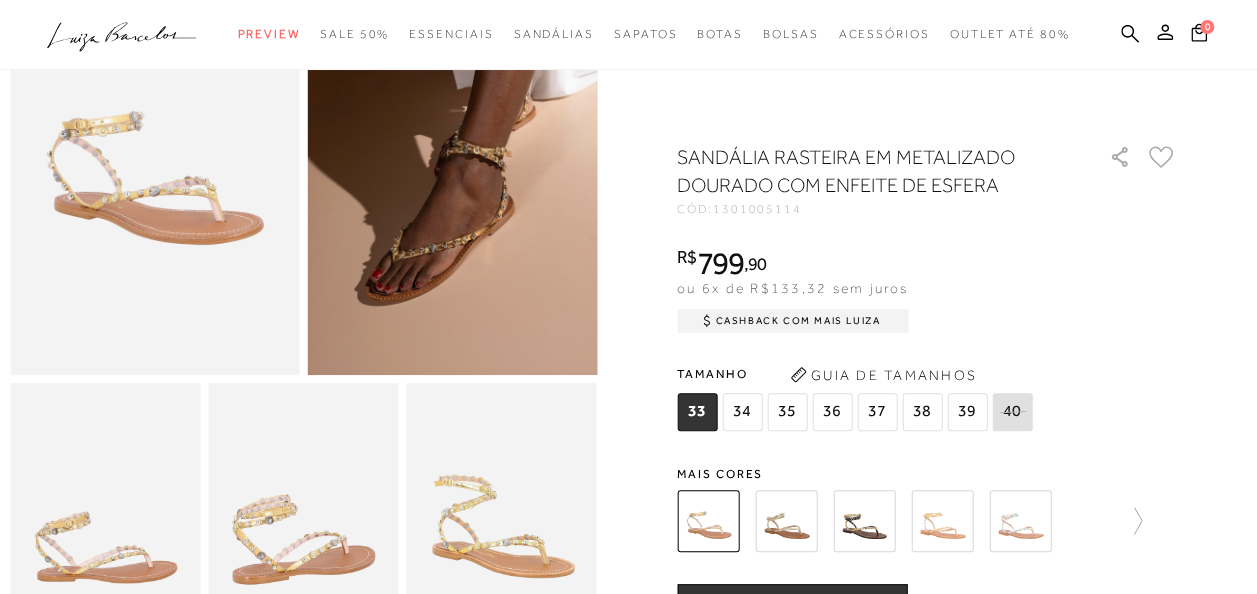 scroll, scrollTop: 200, scrollLeft: 0, axis: vertical 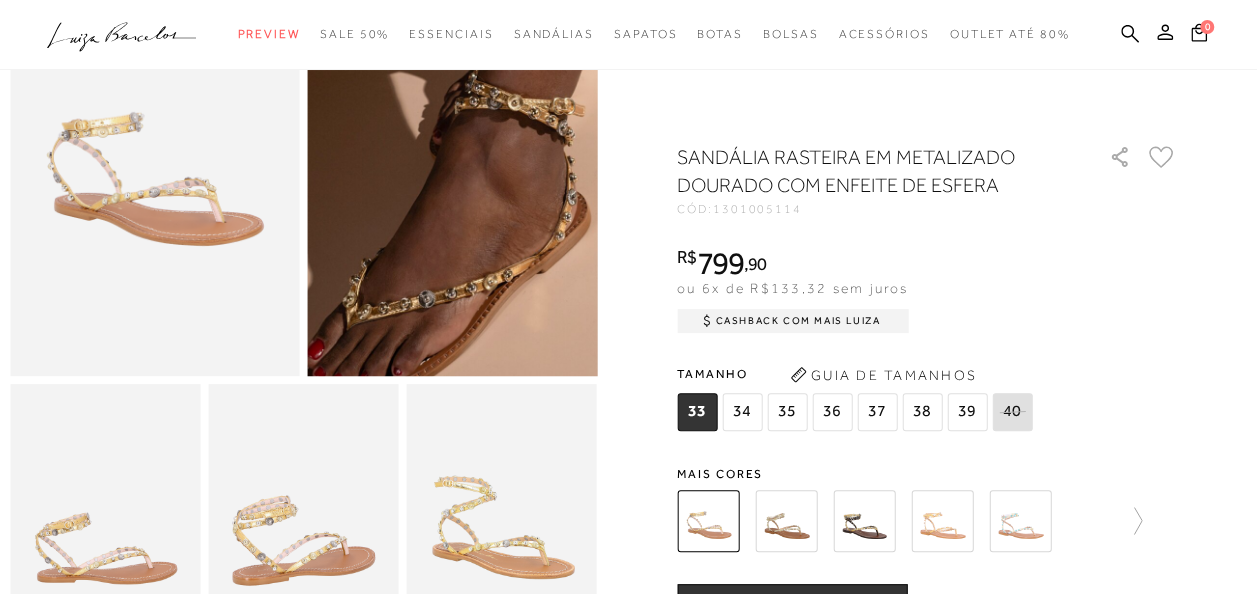 click at bounding box center (465, 119) 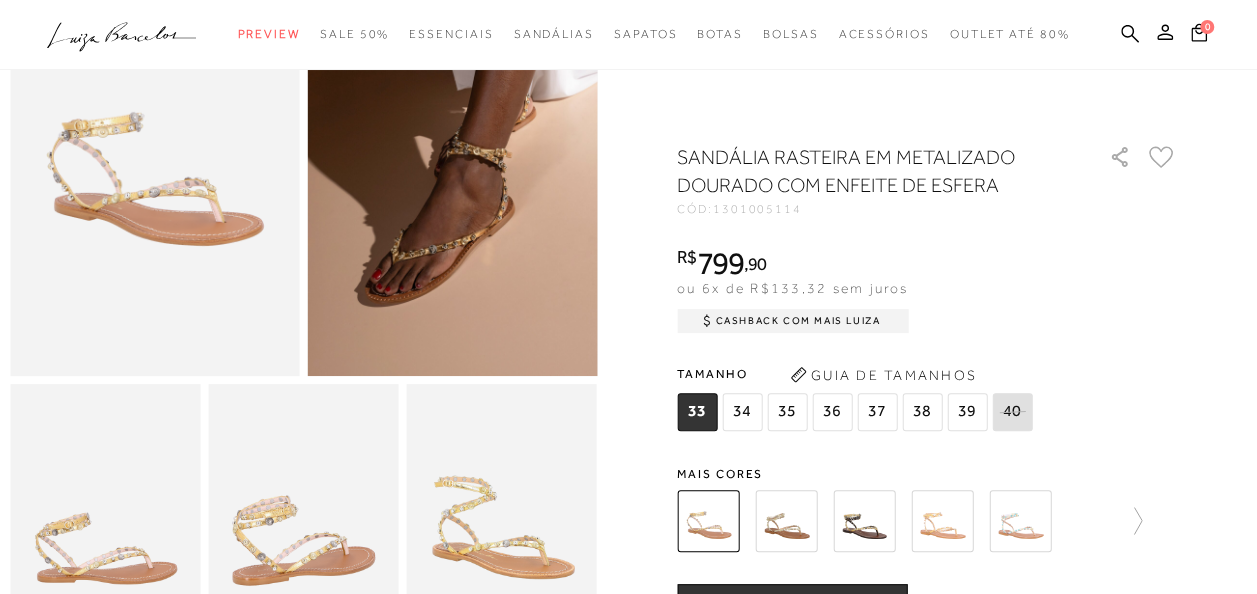 click at bounding box center [864, 521] 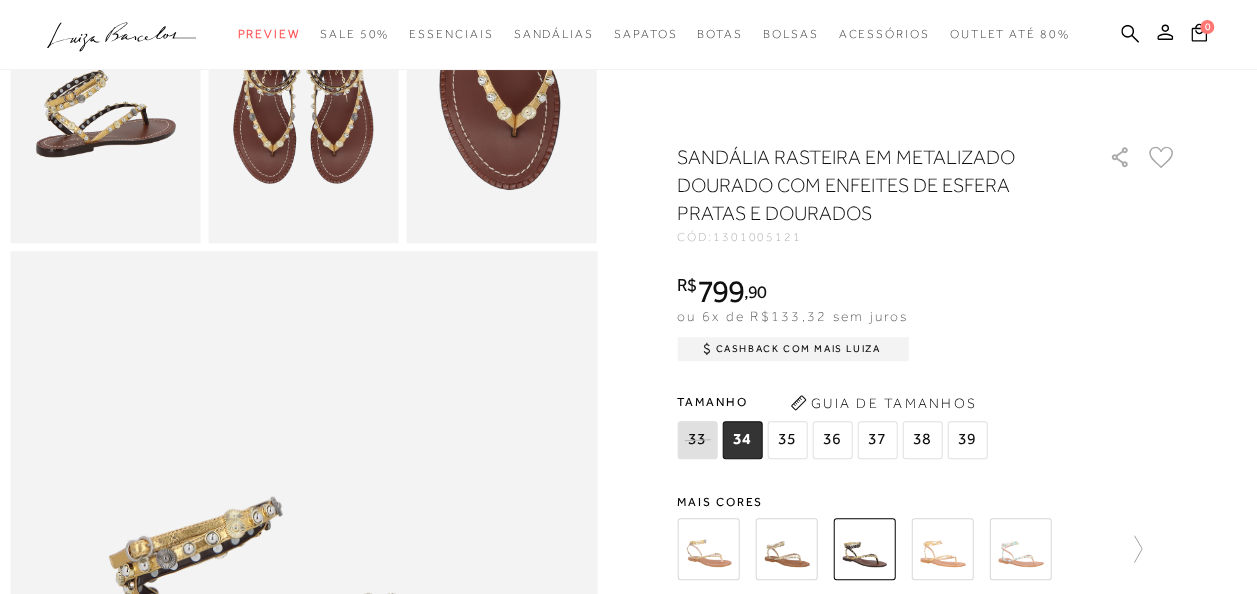 scroll, scrollTop: 630, scrollLeft: 0, axis: vertical 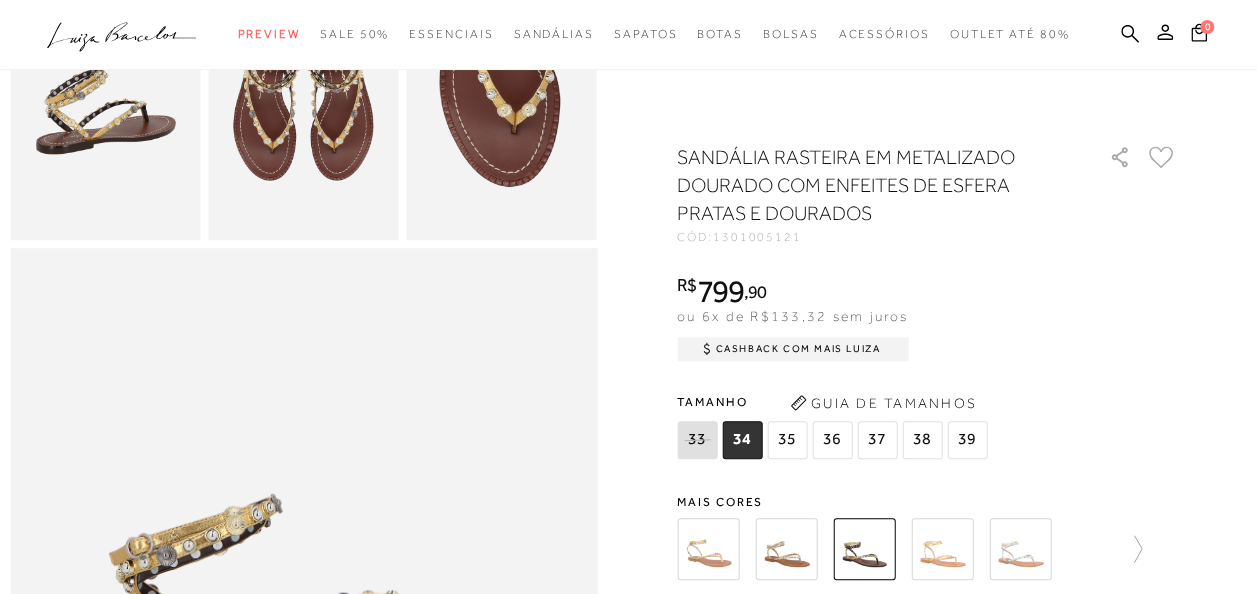 click at bounding box center (942, 549) 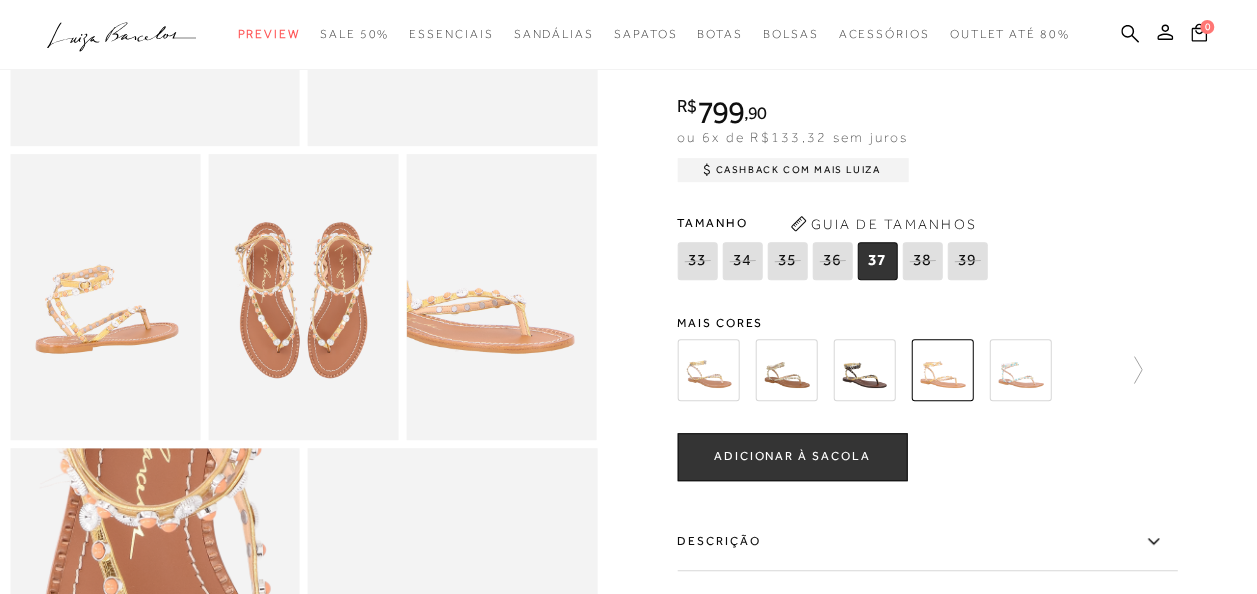 scroll, scrollTop: 431, scrollLeft: 0, axis: vertical 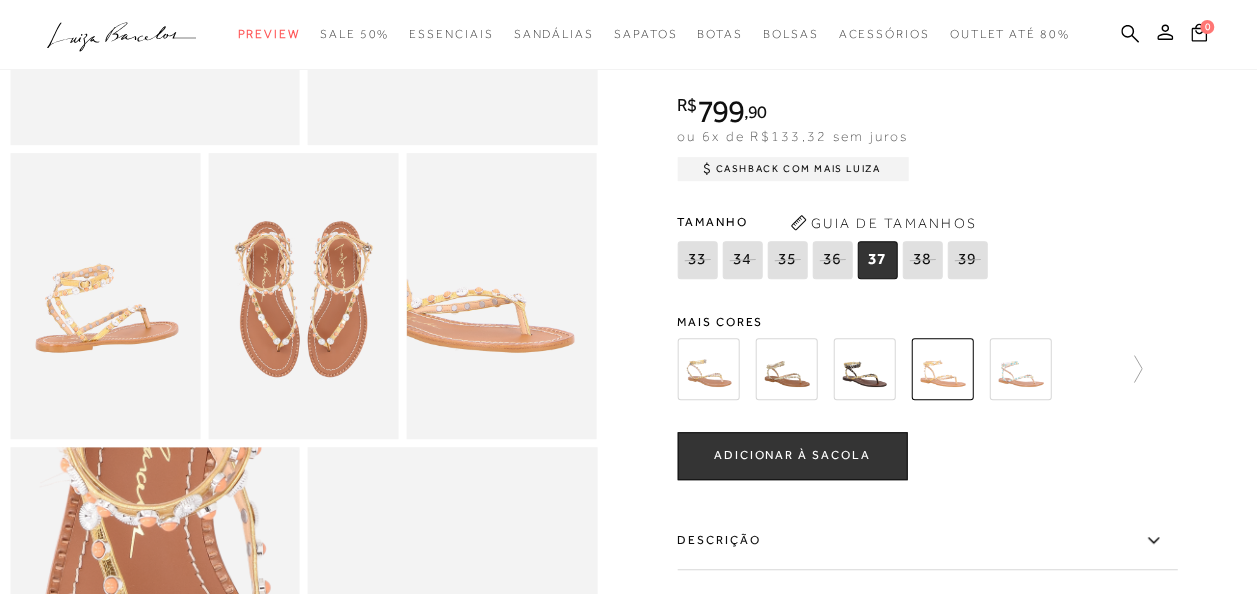 click at bounding box center [1020, 369] 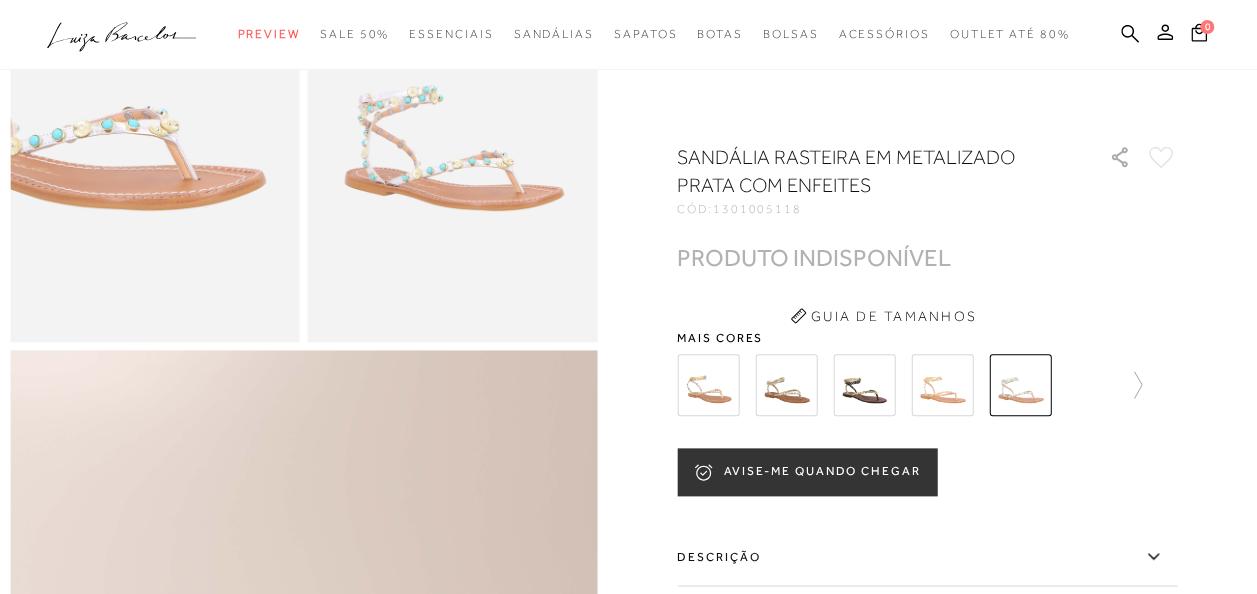 scroll, scrollTop: 971, scrollLeft: 0, axis: vertical 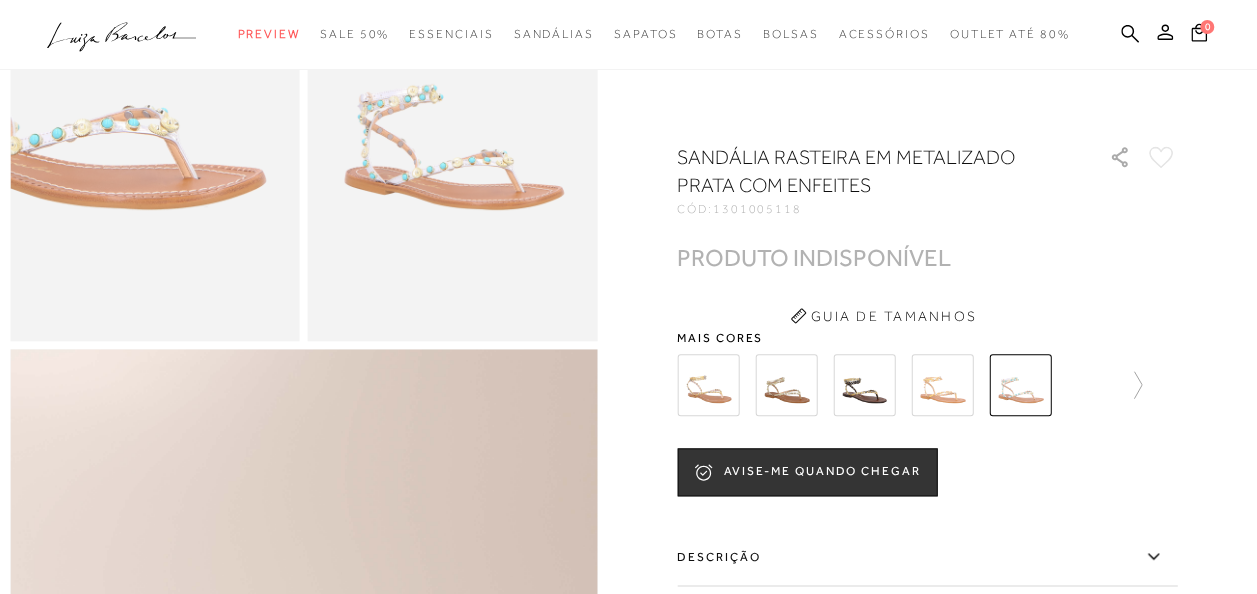 click at bounding box center [708, 385] 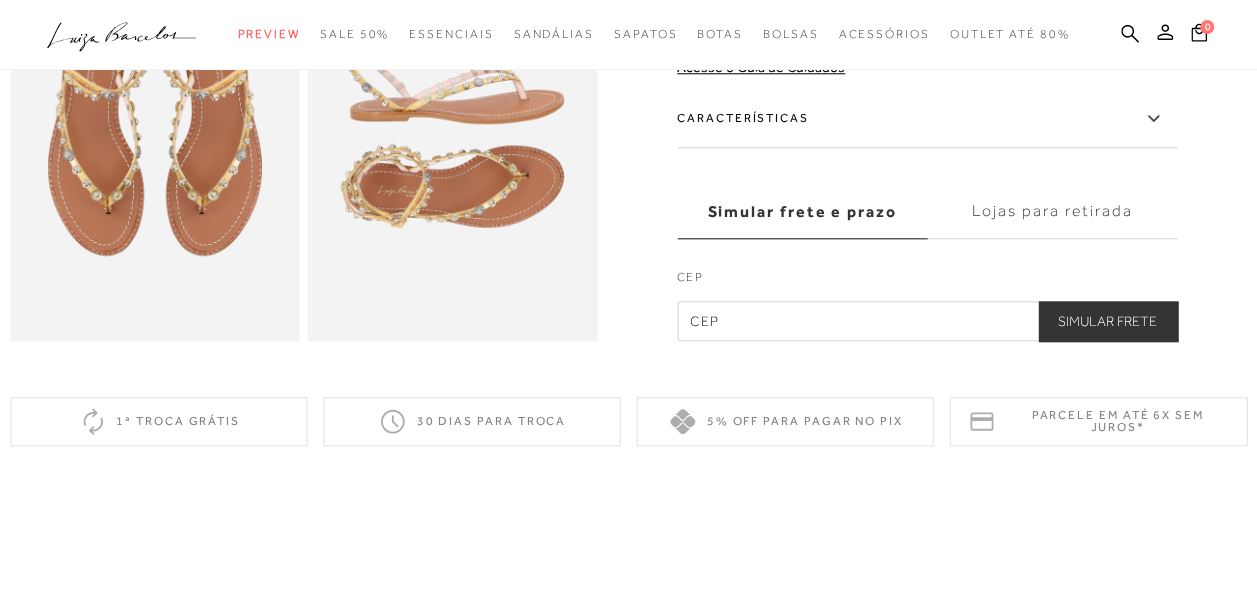 click on "Guia de Tamanhos" at bounding box center (883, -240) 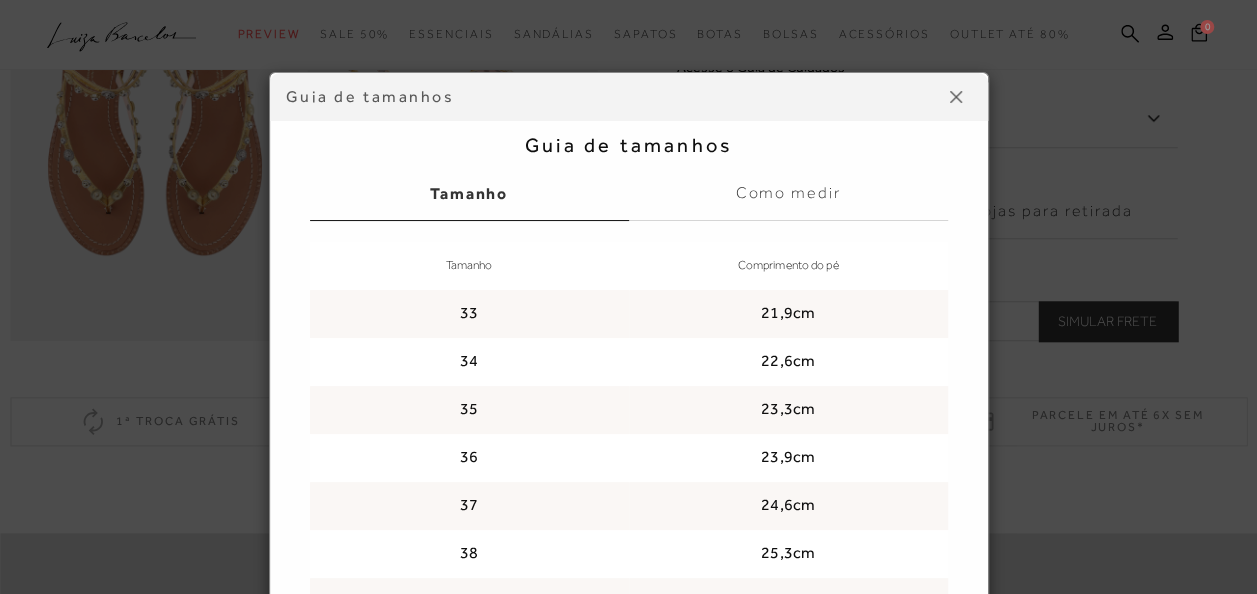 scroll, scrollTop: 0, scrollLeft: 0, axis: both 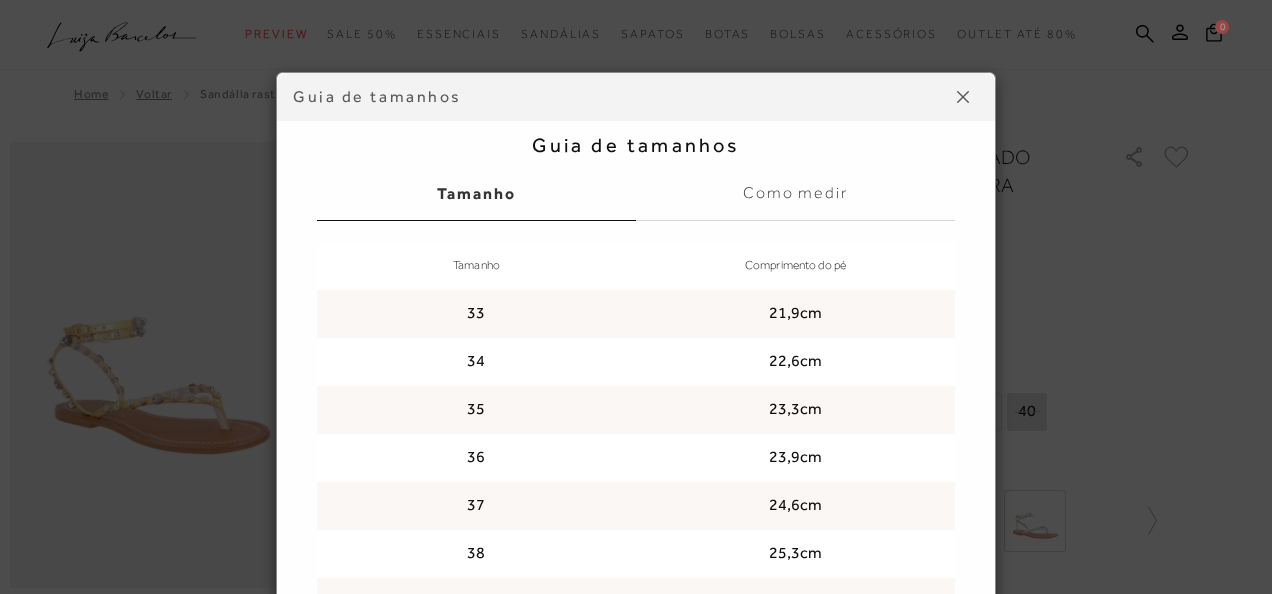 click at bounding box center [963, 97] 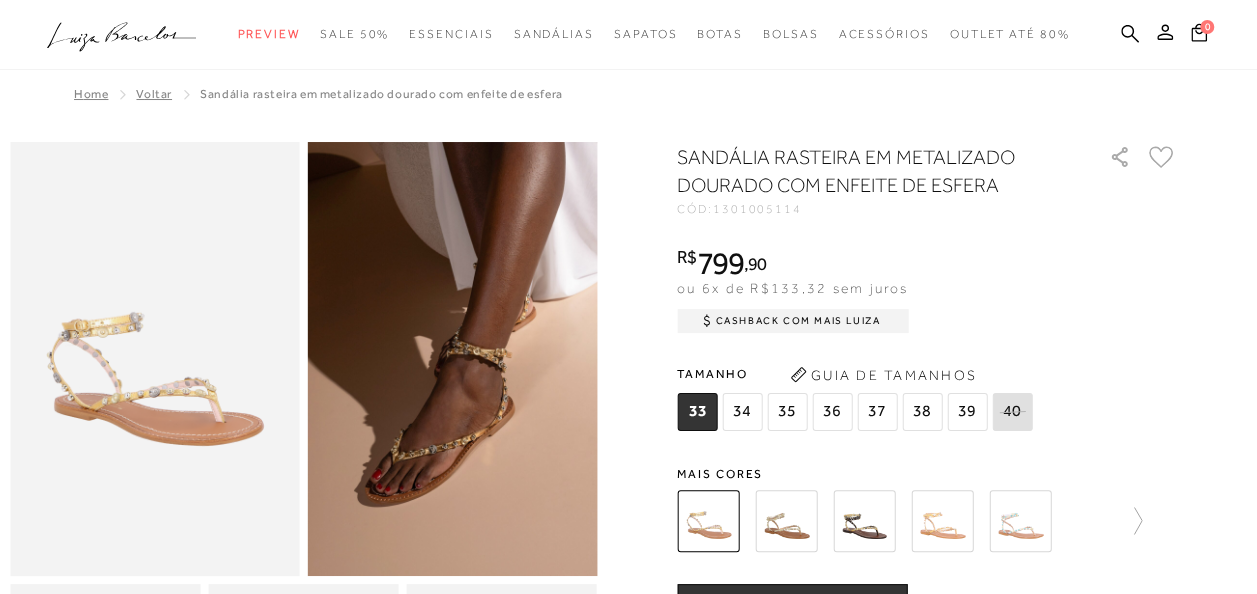 click at bounding box center [786, 521] 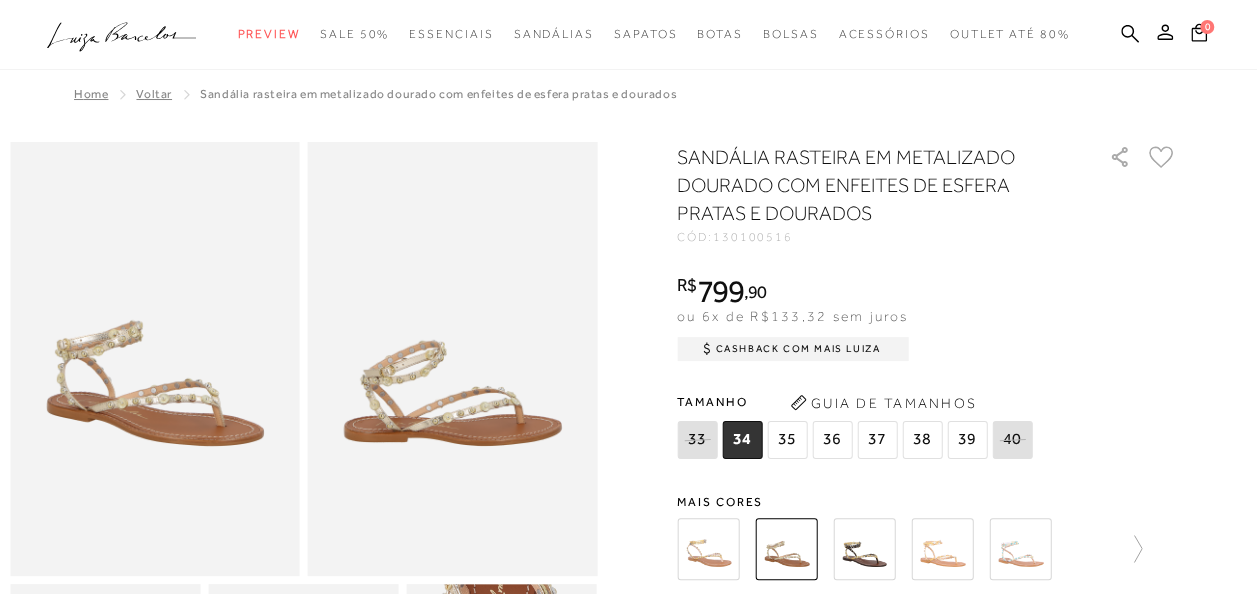 click at bounding box center [942, 549] 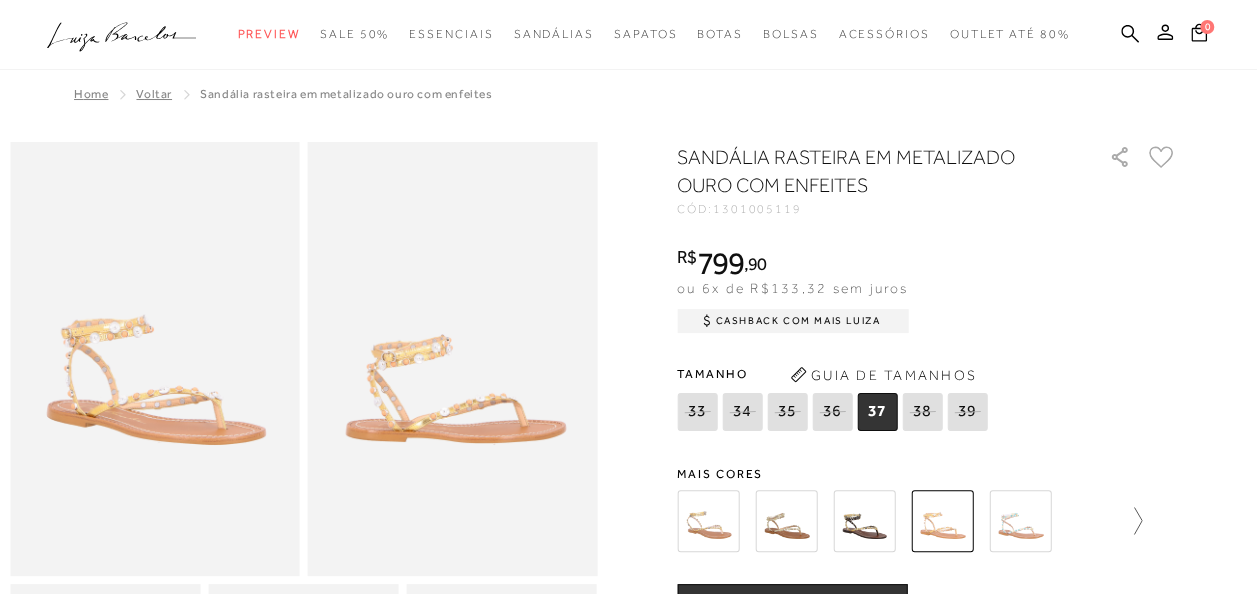 click 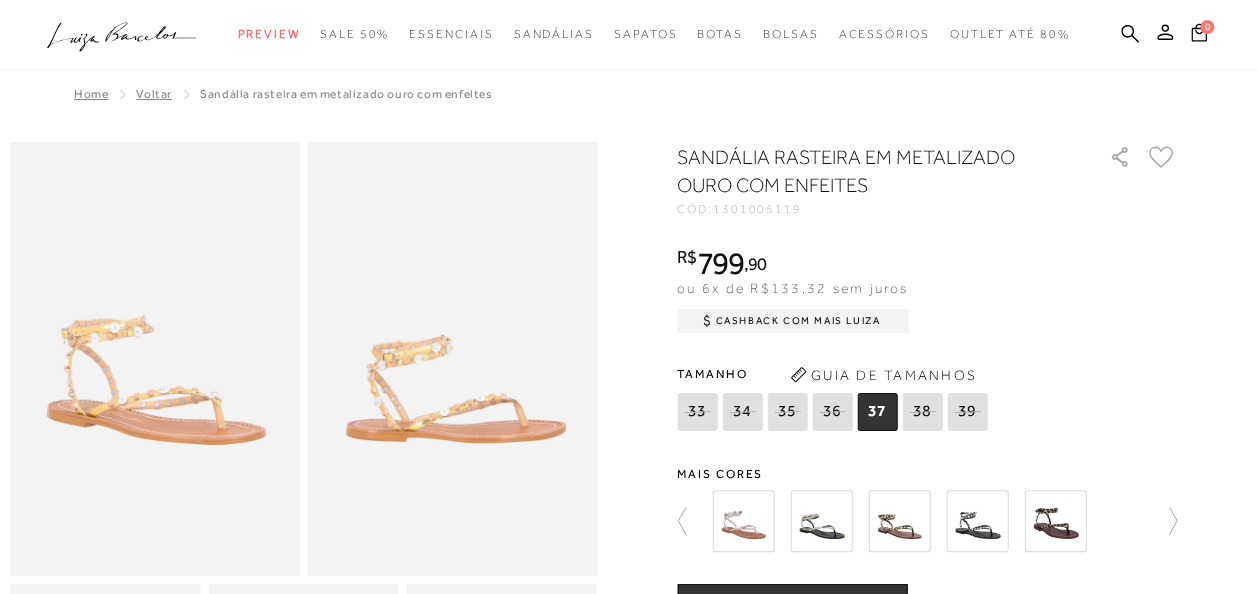 click at bounding box center (1055, 521) 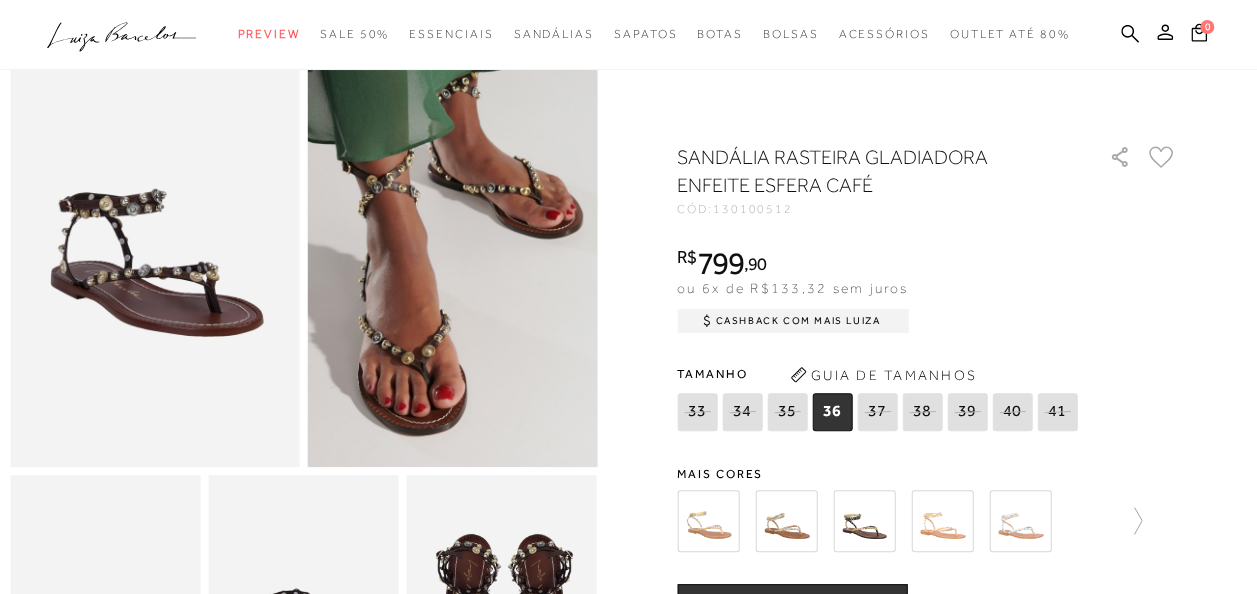scroll, scrollTop: 108, scrollLeft: 0, axis: vertical 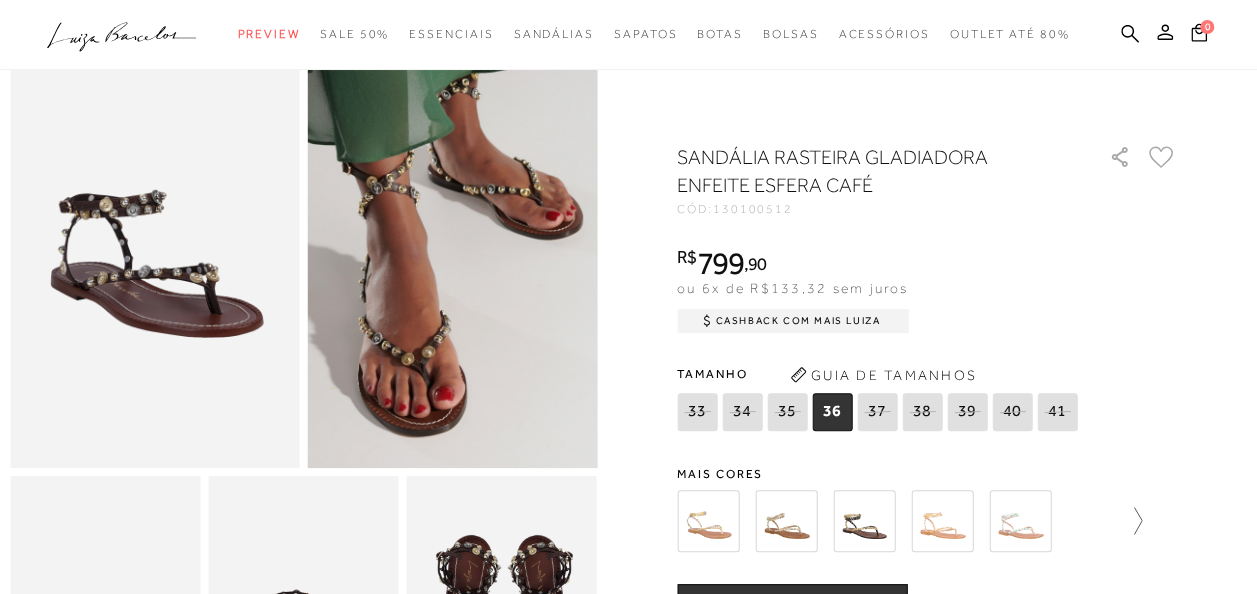 click 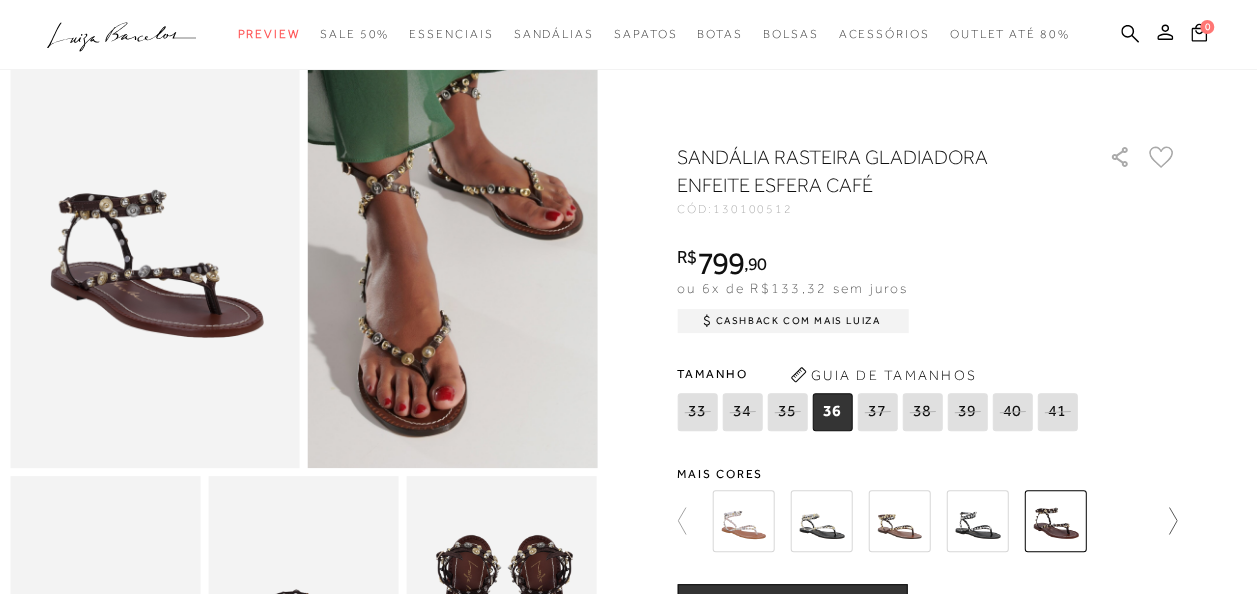 click at bounding box center [921, 521] 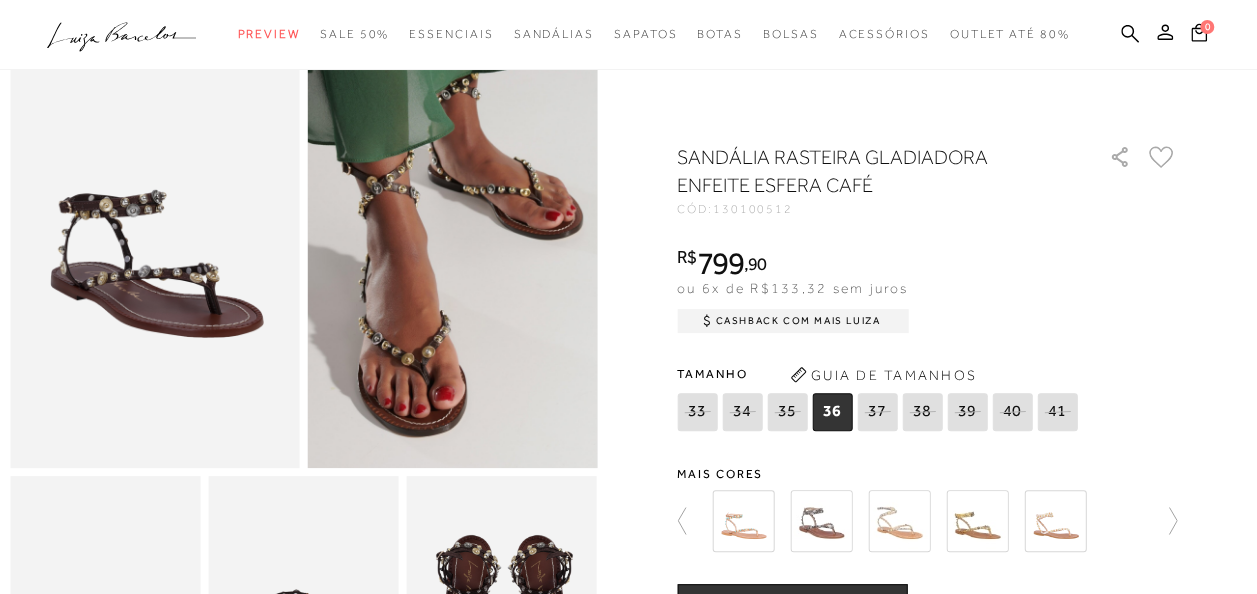 click at bounding box center (899, 521) 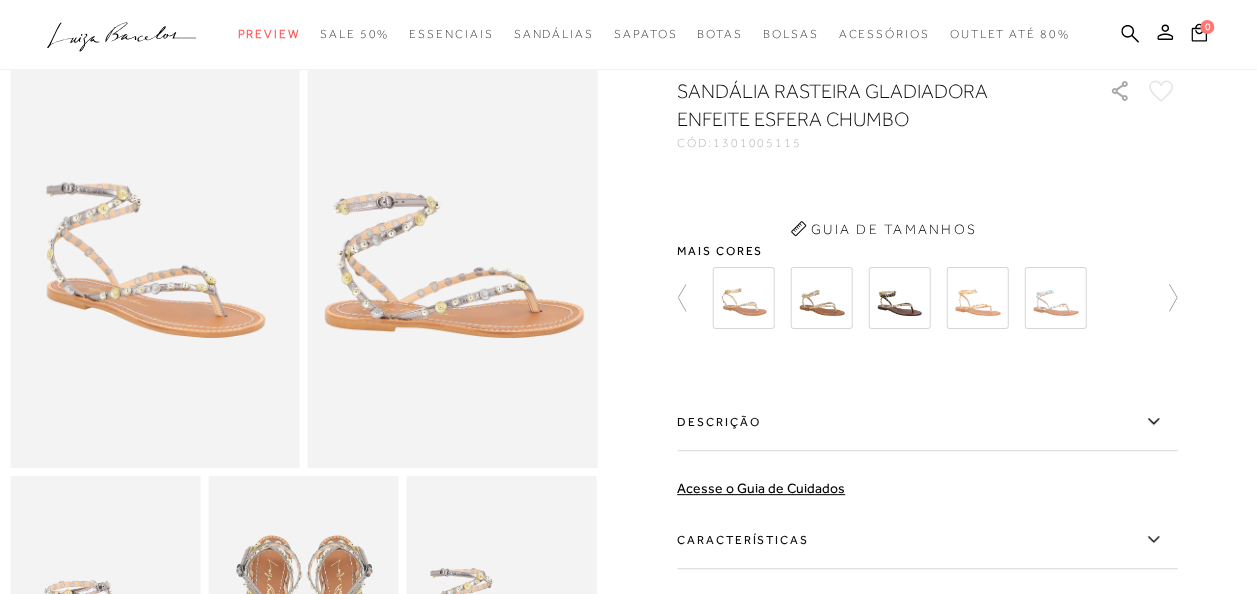 scroll, scrollTop: 0, scrollLeft: 0, axis: both 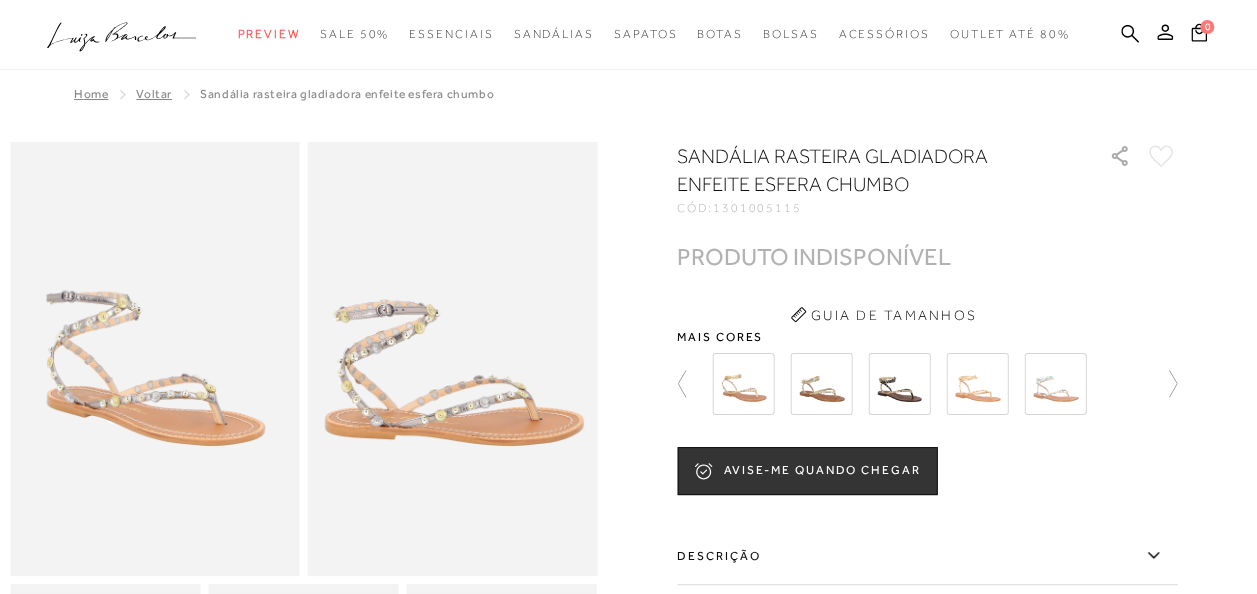 click at bounding box center [743, 384] 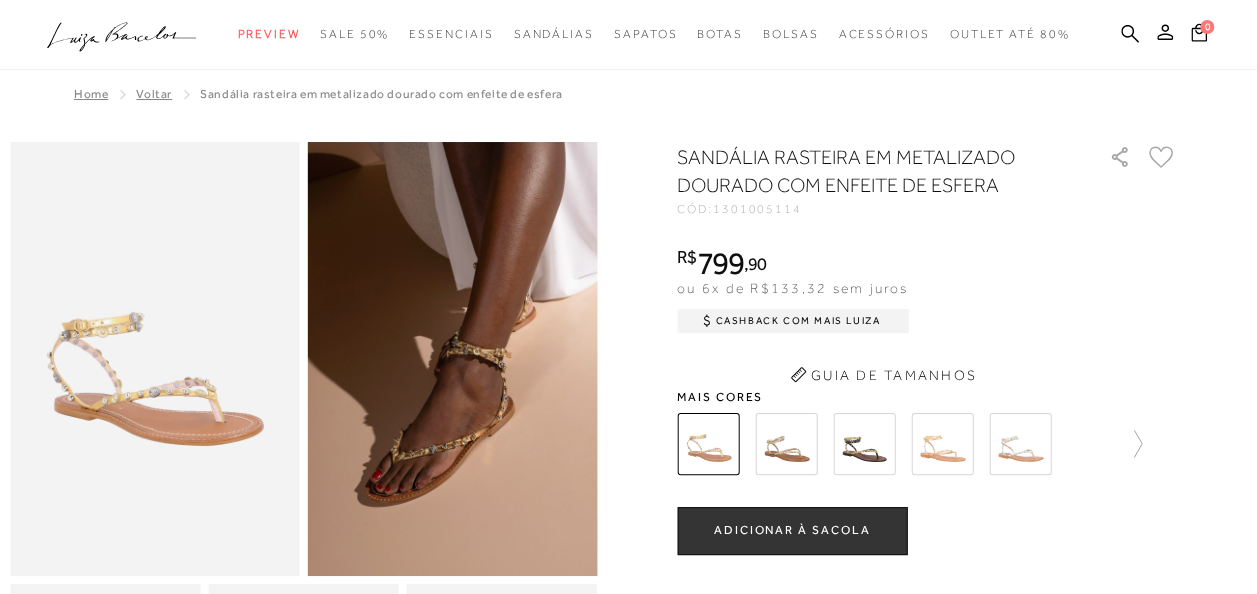 click 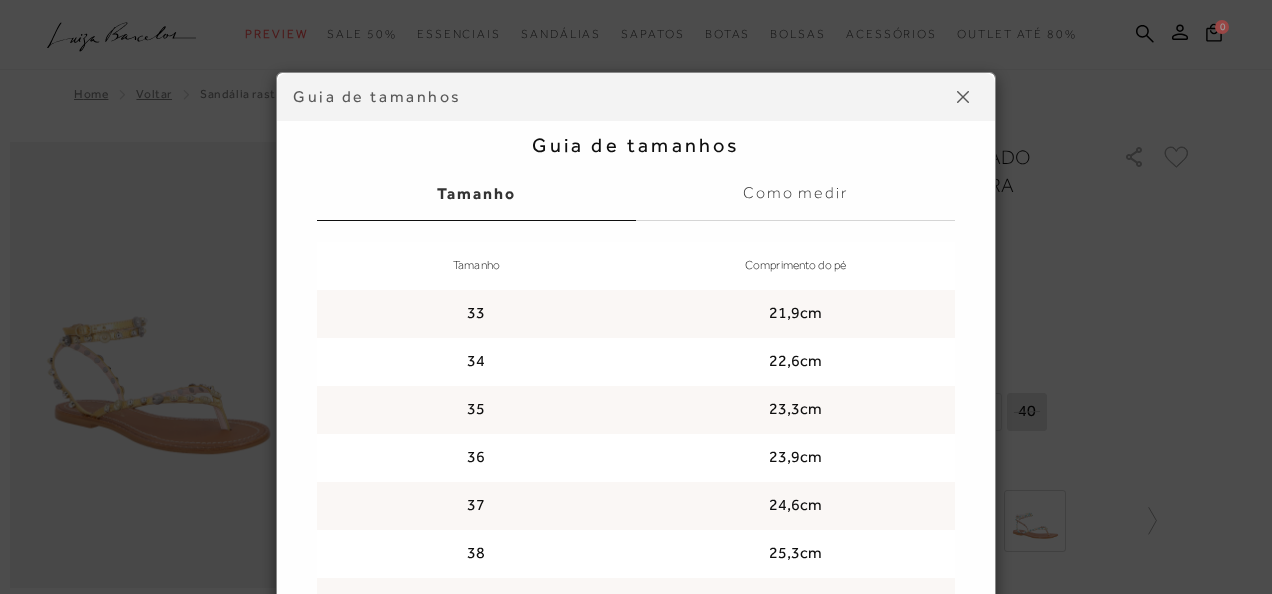 click at bounding box center [963, 97] 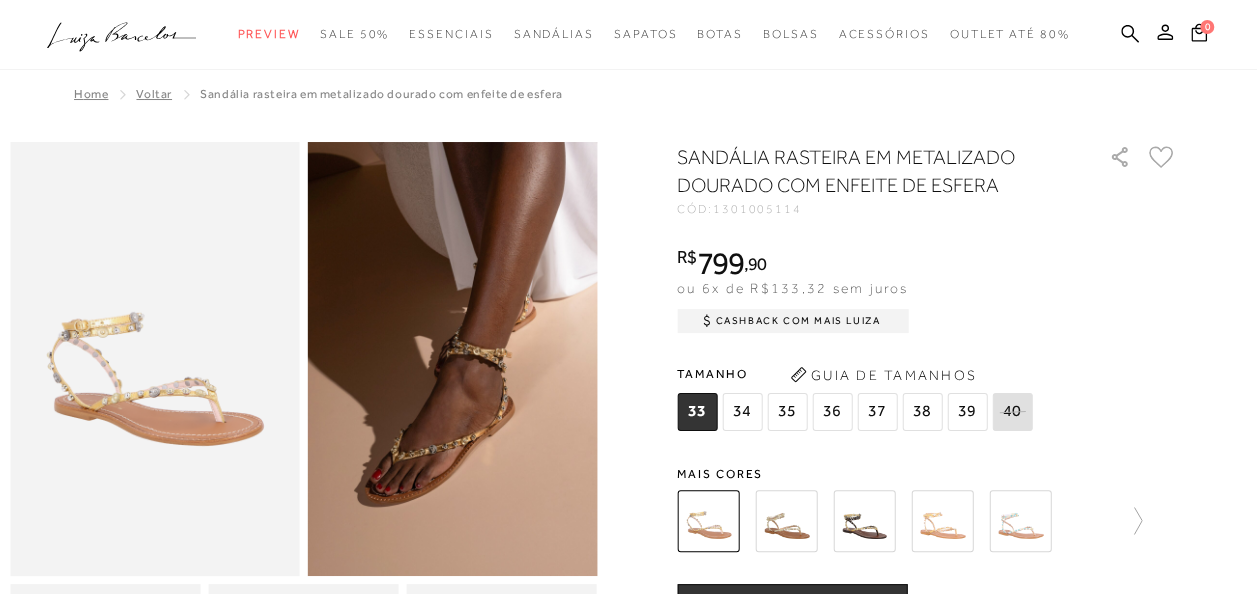 click at bounding box center [786, 521] 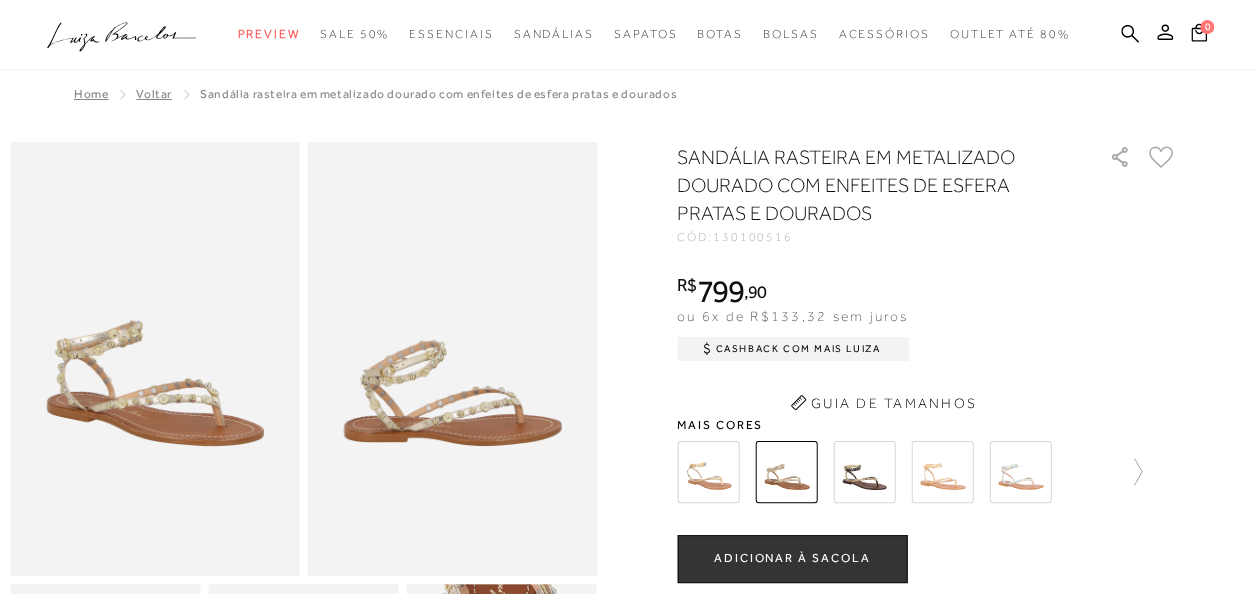 click on "SANDÁLIA RASTEIRA EM METALIZADO DOURADO COM ENFEITES DE ESFERA PRATAS E DOURADOS
CÓD:
130100516
×
É necessário selecionar um tamanho para adicionar o produto como favorito.
R$ 799 , 90
ou 6x de R$133,32 sem juros
Cashback com Mais Luiza
R$799,90" at bounding box center [927, 563] 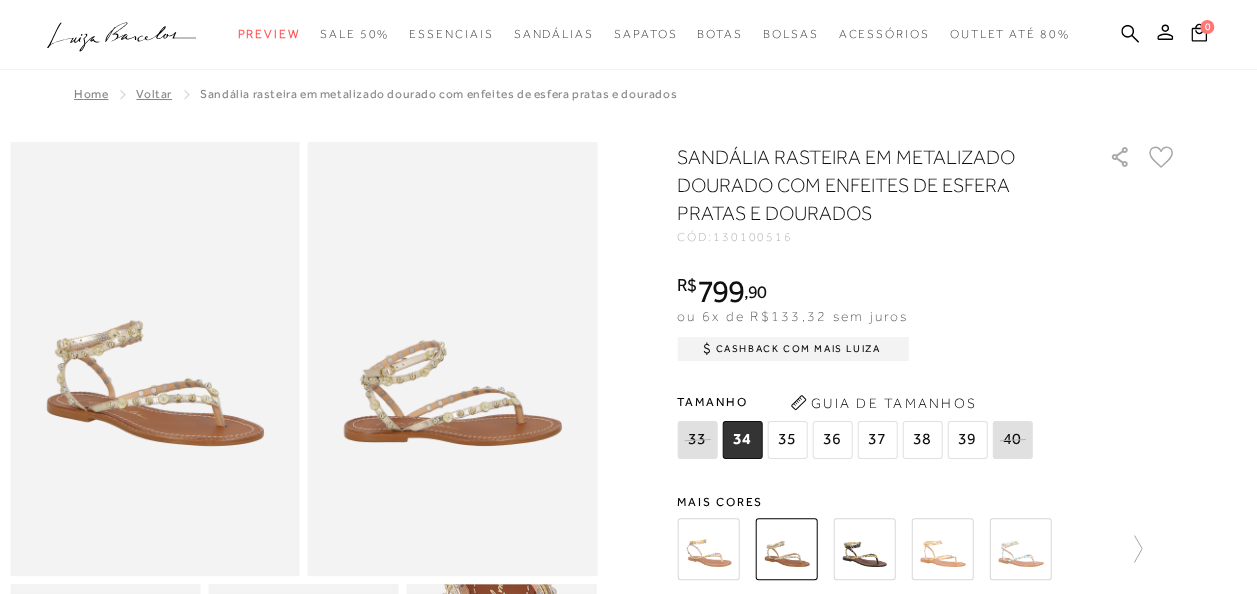click at bounding box center (864, 549) 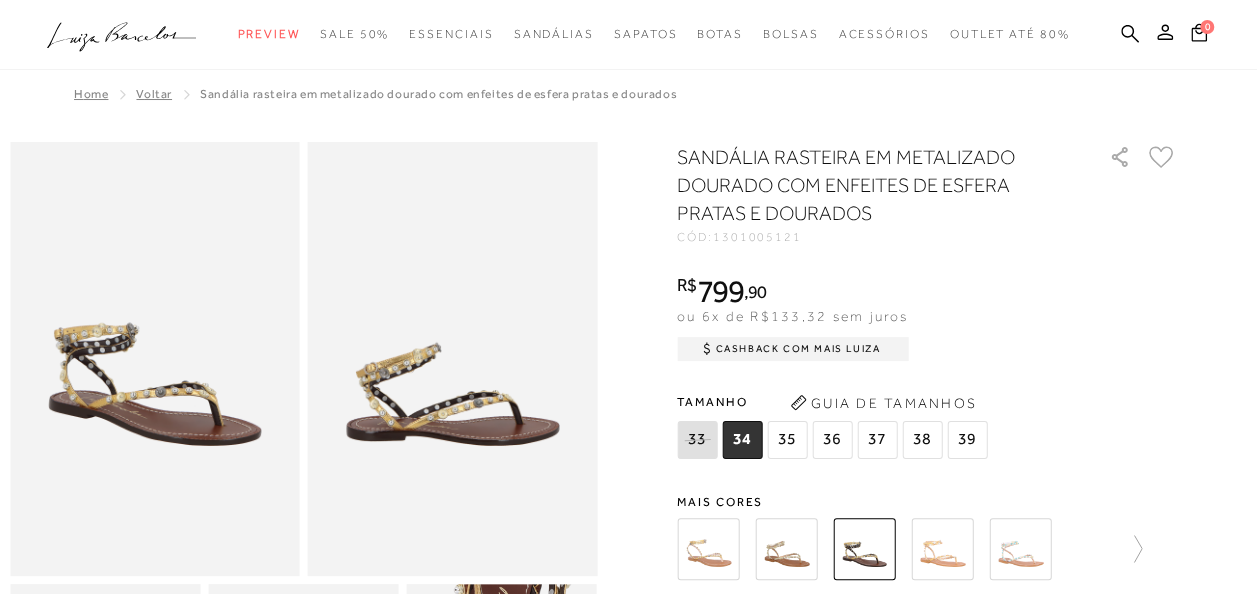 click at bounding box center [942, 549] 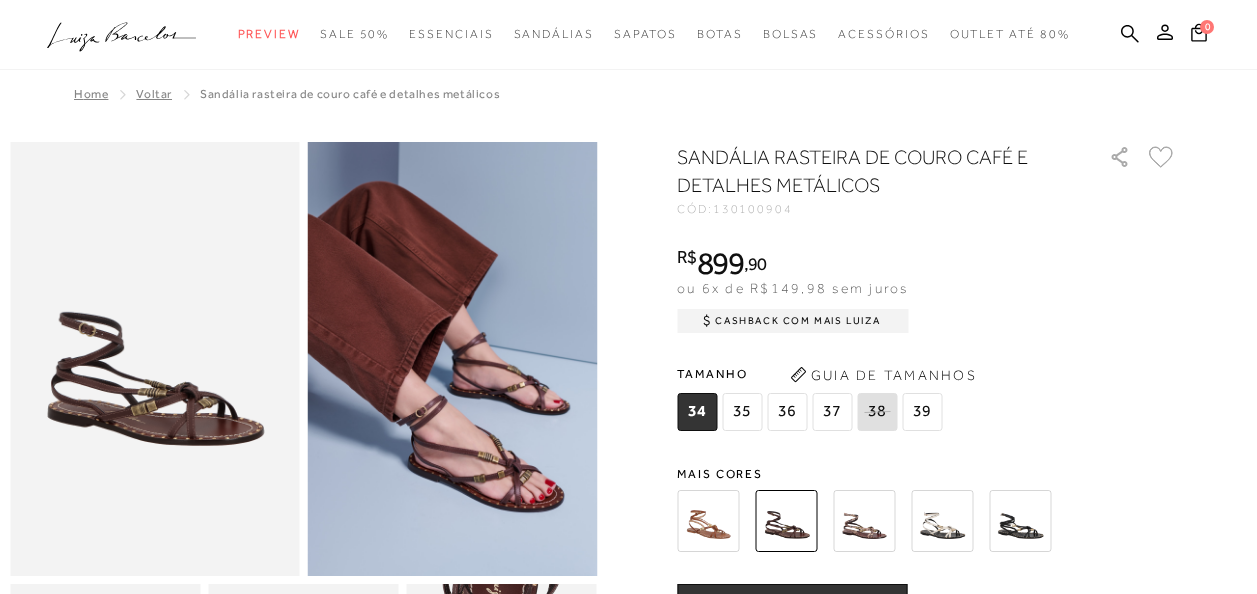 scroll, scrollTop: 0, scrollLeft: 0, axis: both 